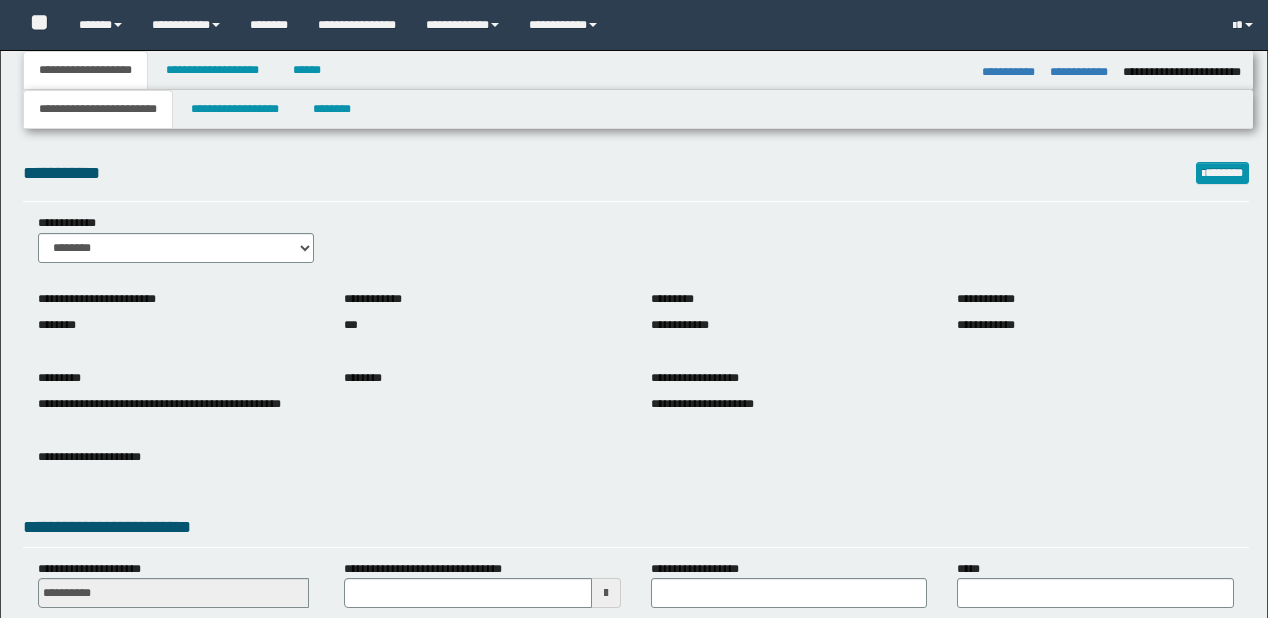 select on "*" 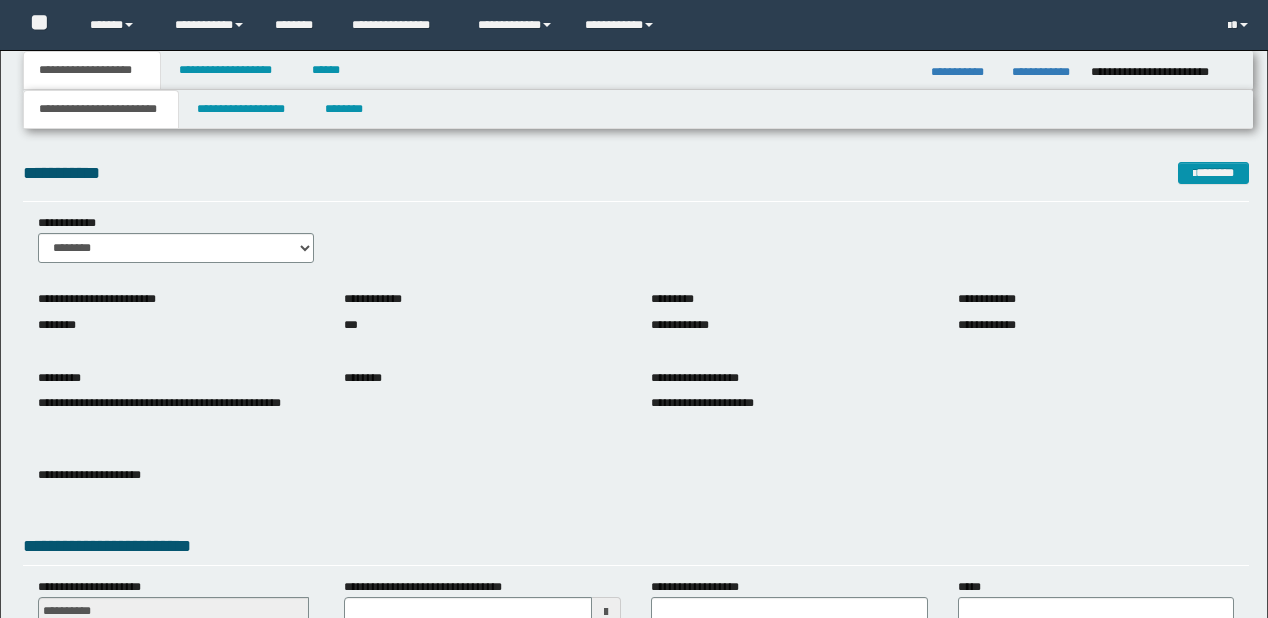 scroll, scrollTop: 347, scrollLeft: 0, axis: vertical 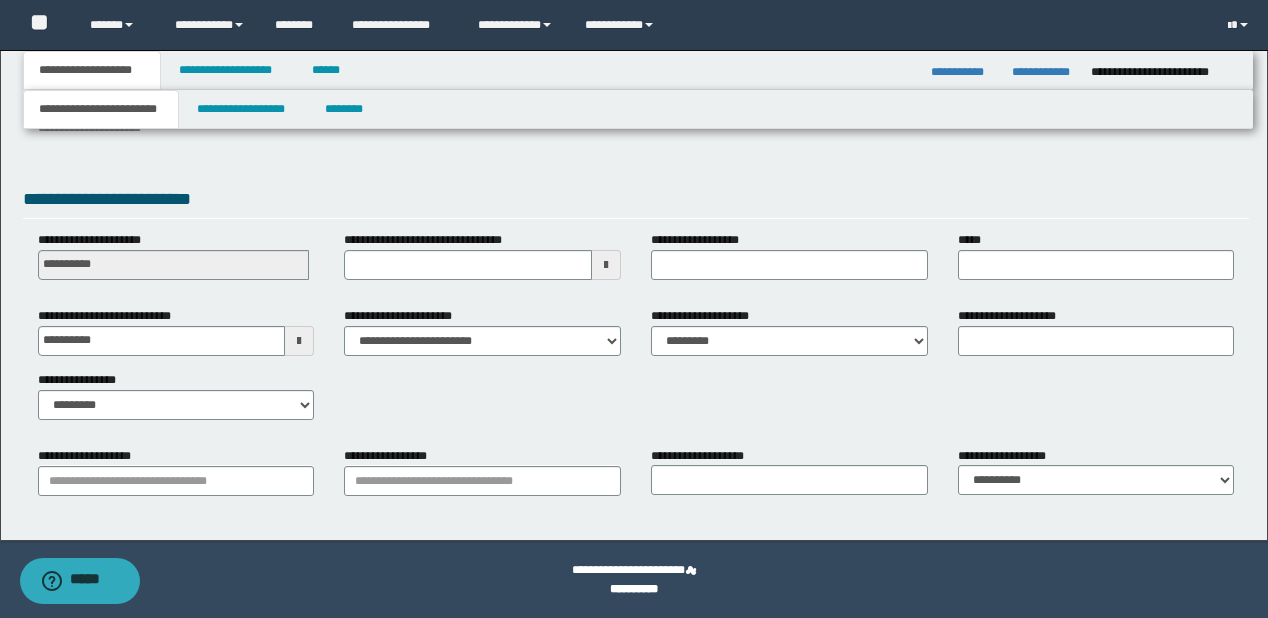 click on "**********" at bounding box center [176, 479] 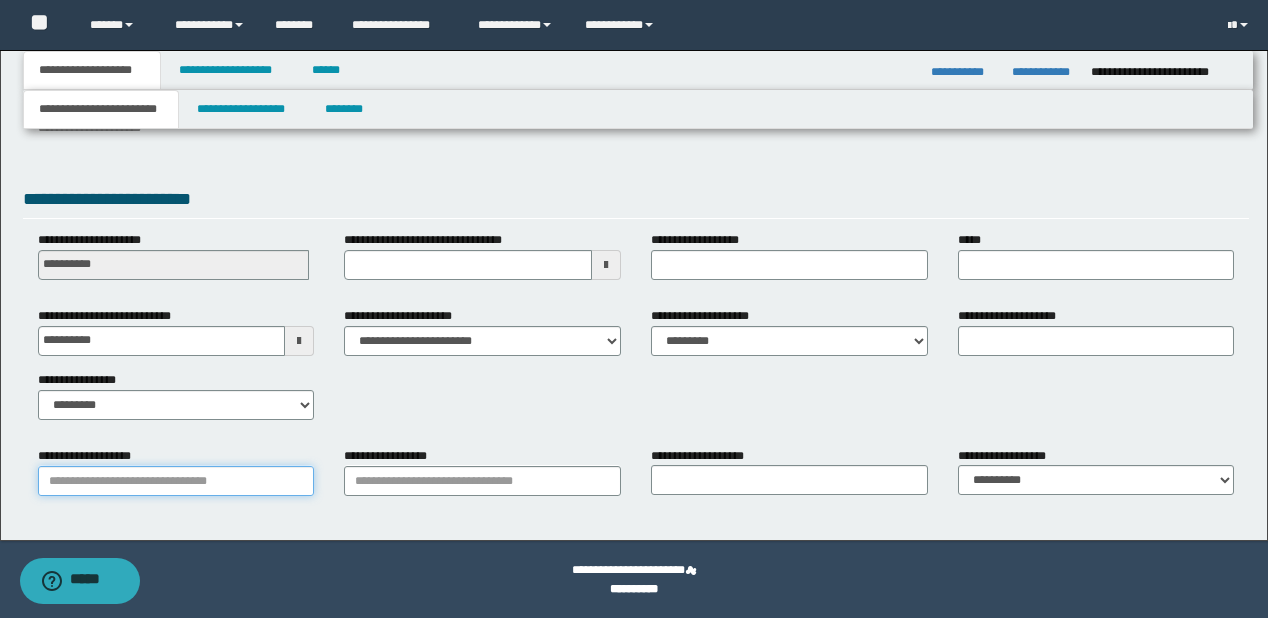 click on "**********" at bounding box center [176, 481] 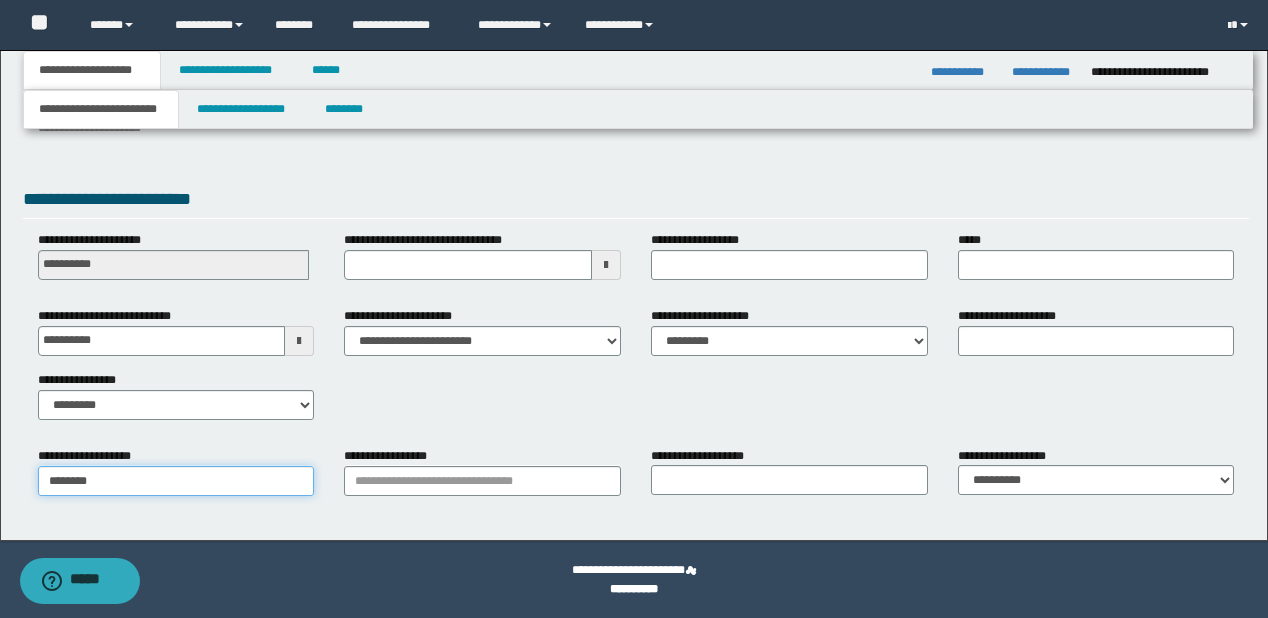 type on "*********" 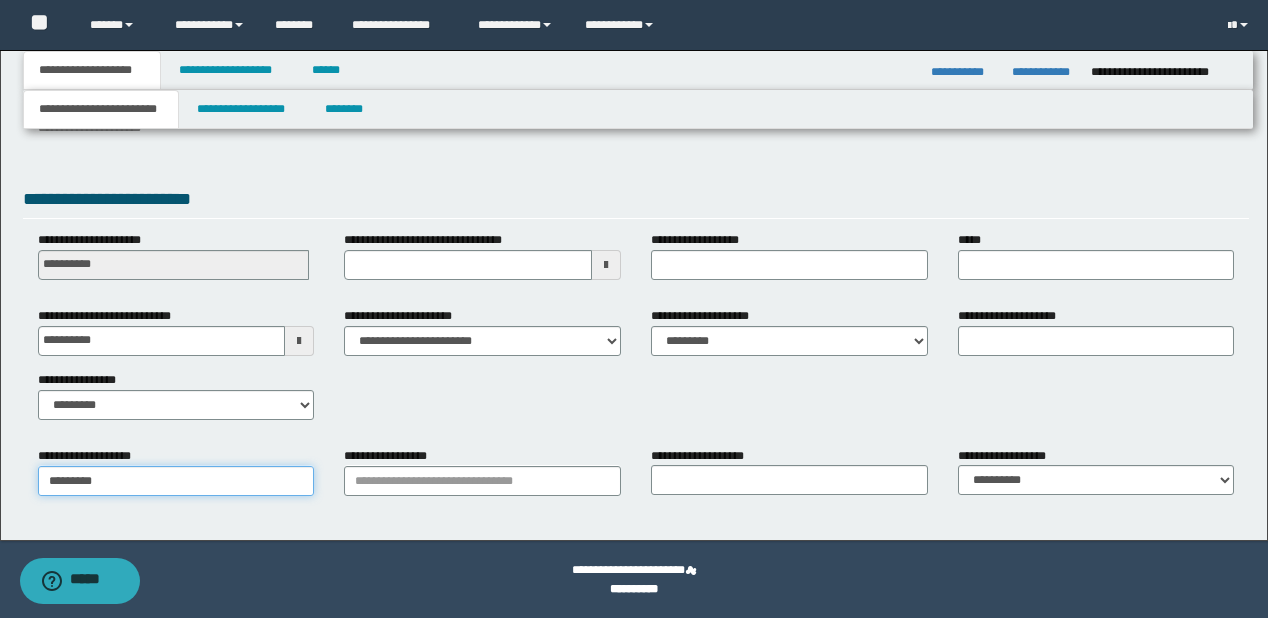 type on "*********" 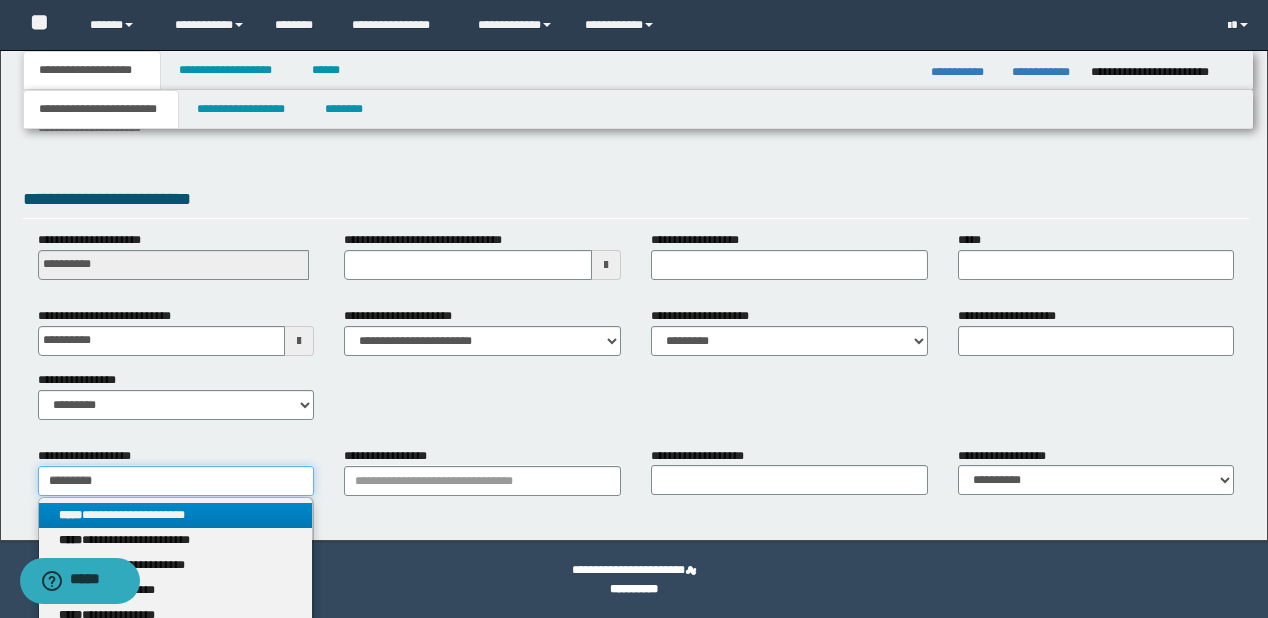 type on "*********" 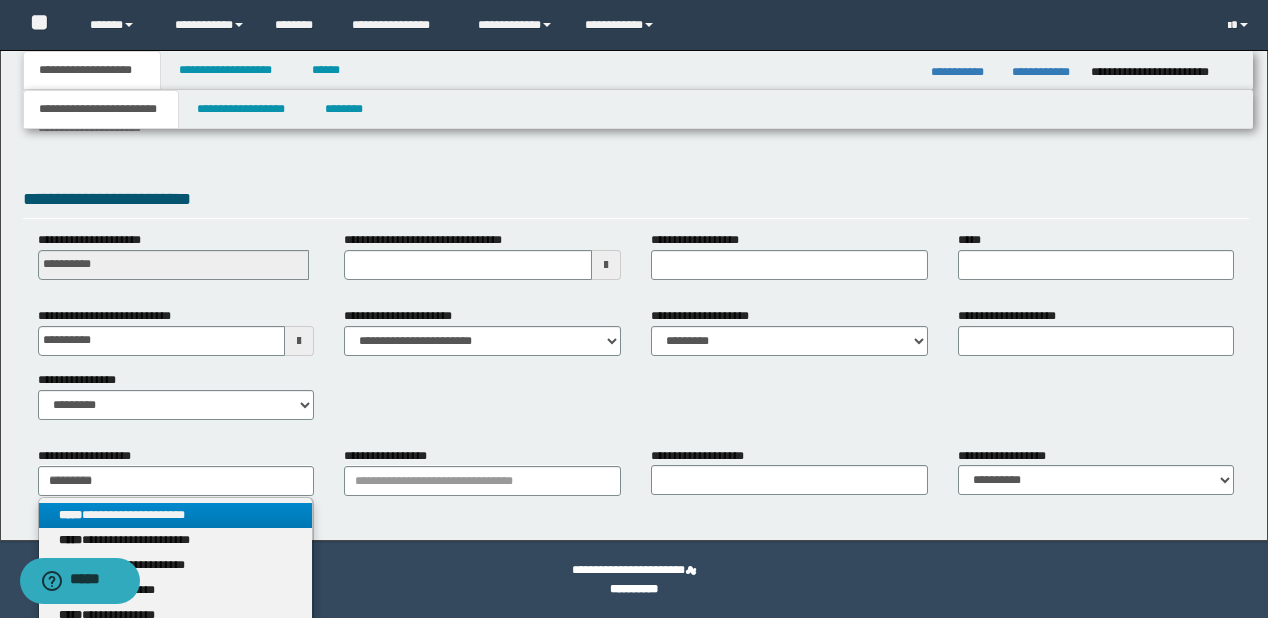click on "**********" at bounding box center (176, 515) 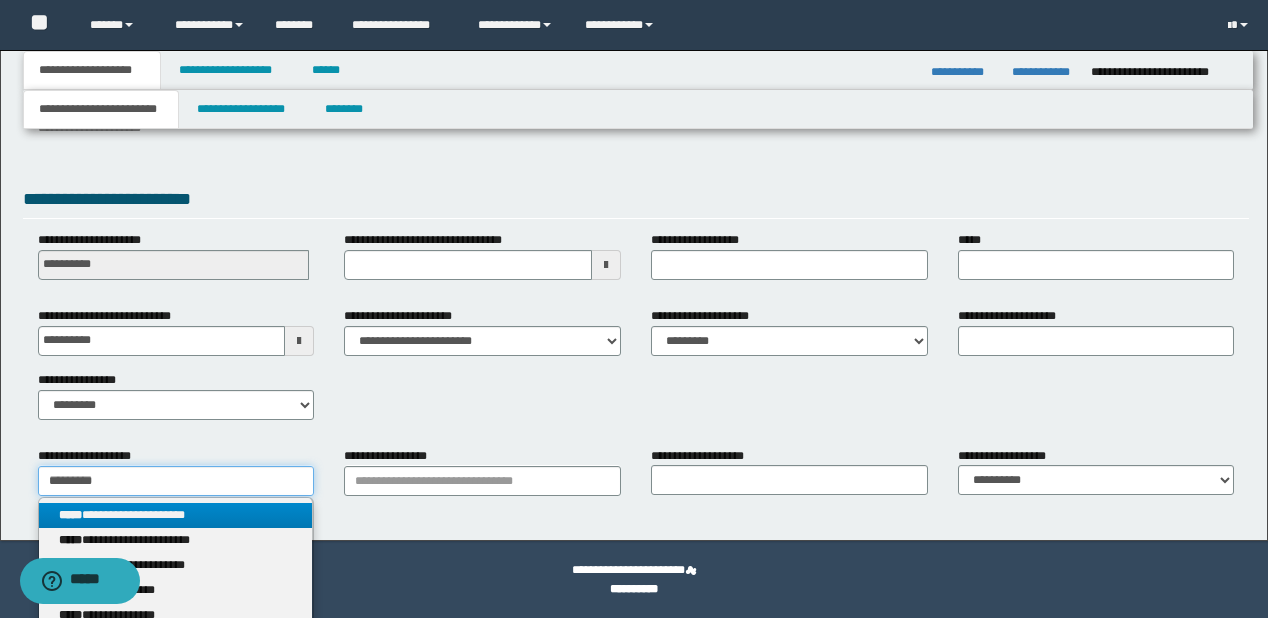 type 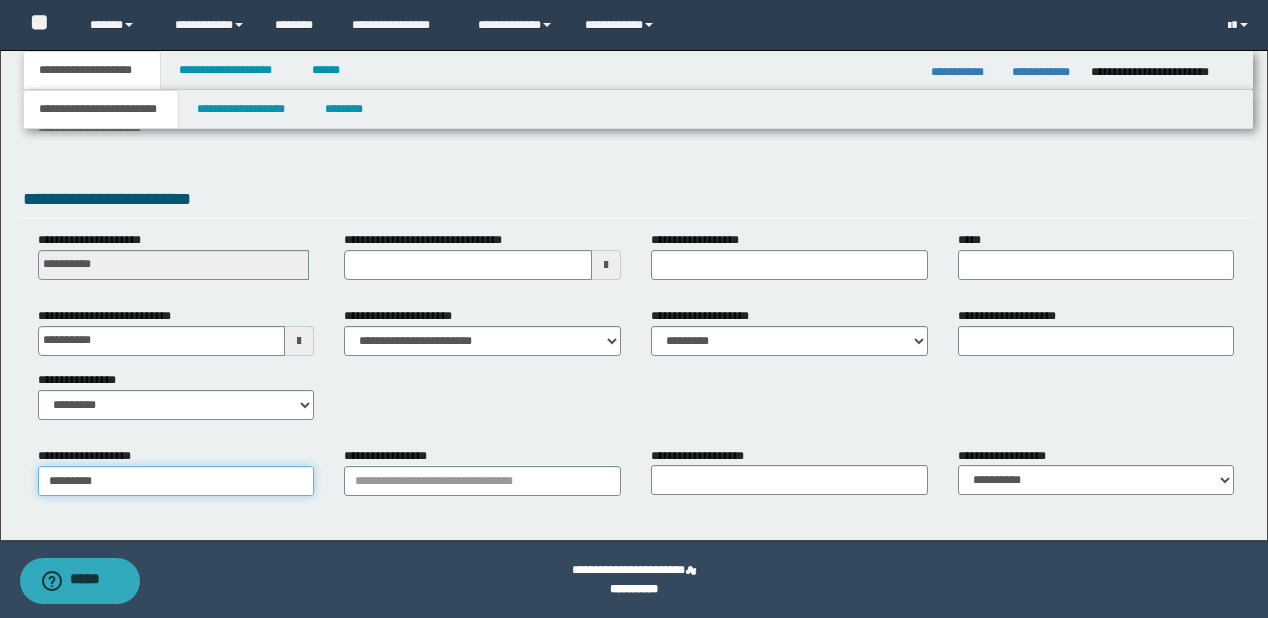 type on "*********" 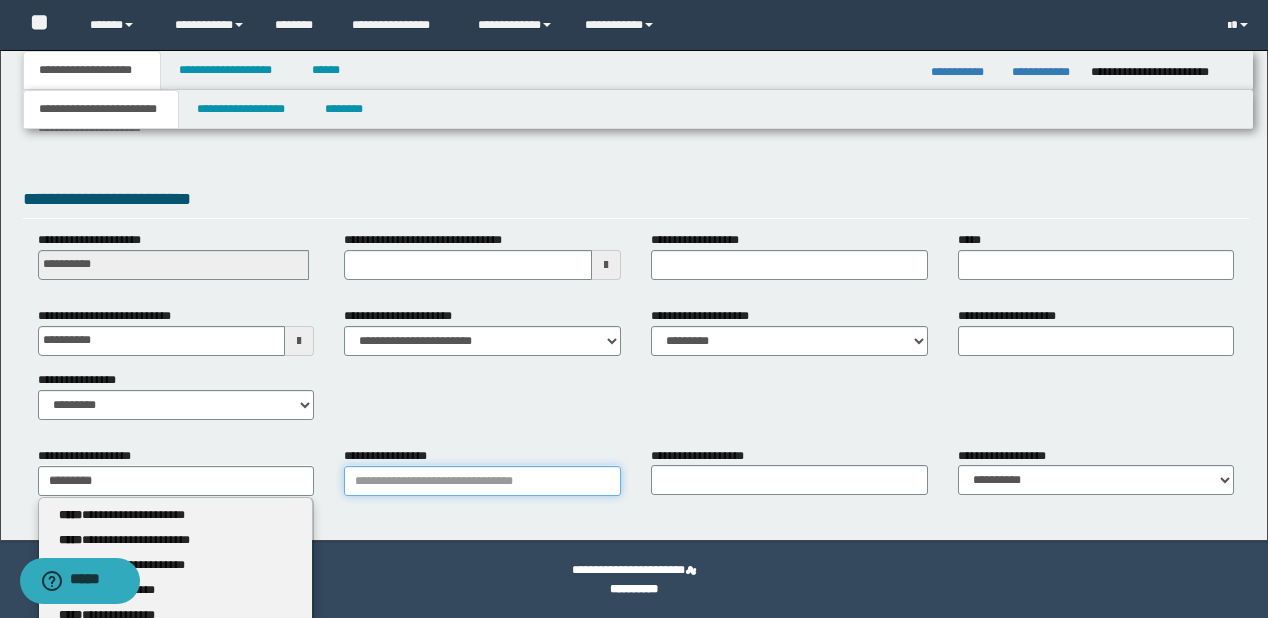 type 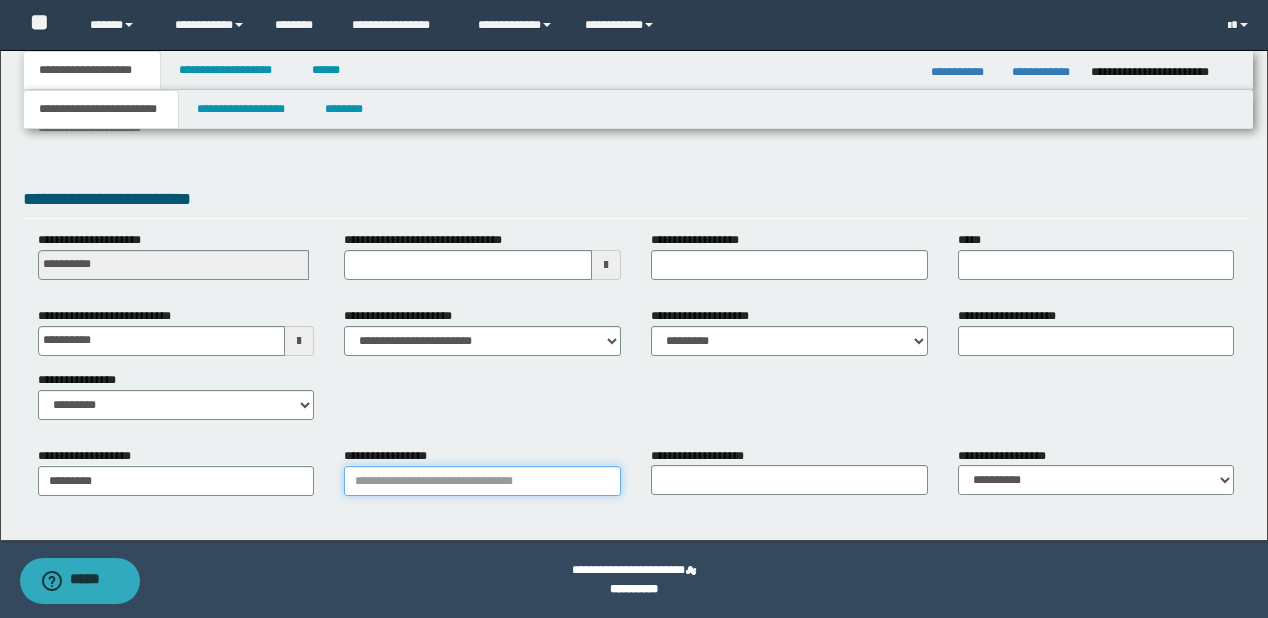 click on "**********" at bounding box center [482, 481] 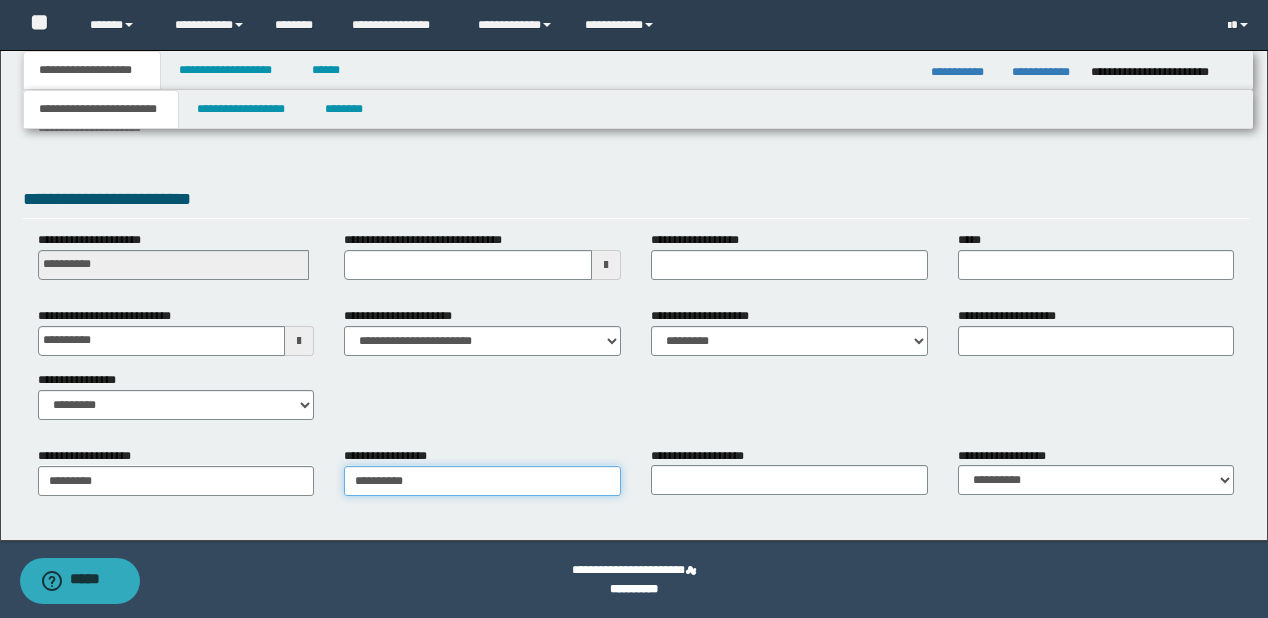 type on "**********" 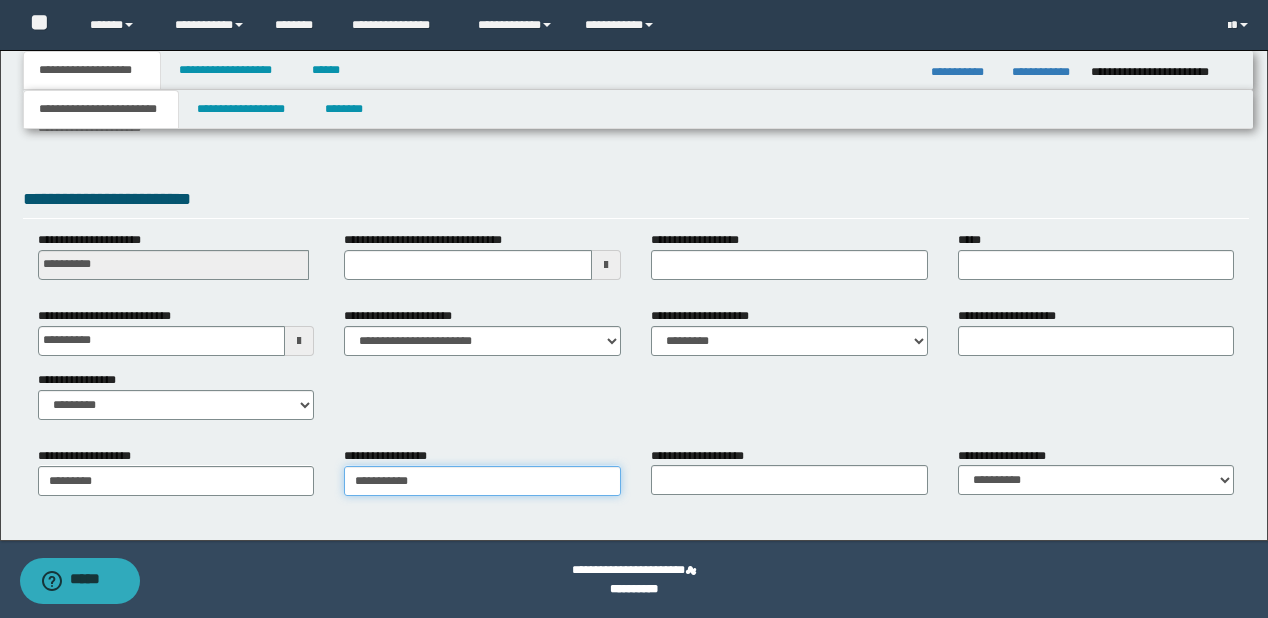 type on "**********" 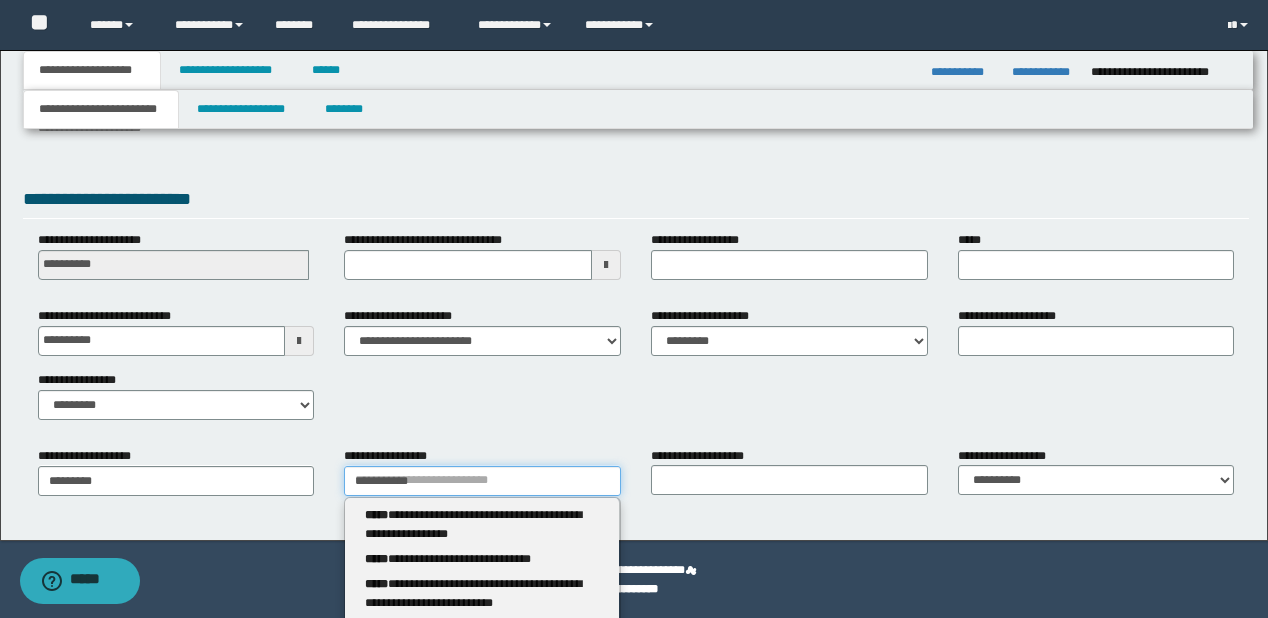 type 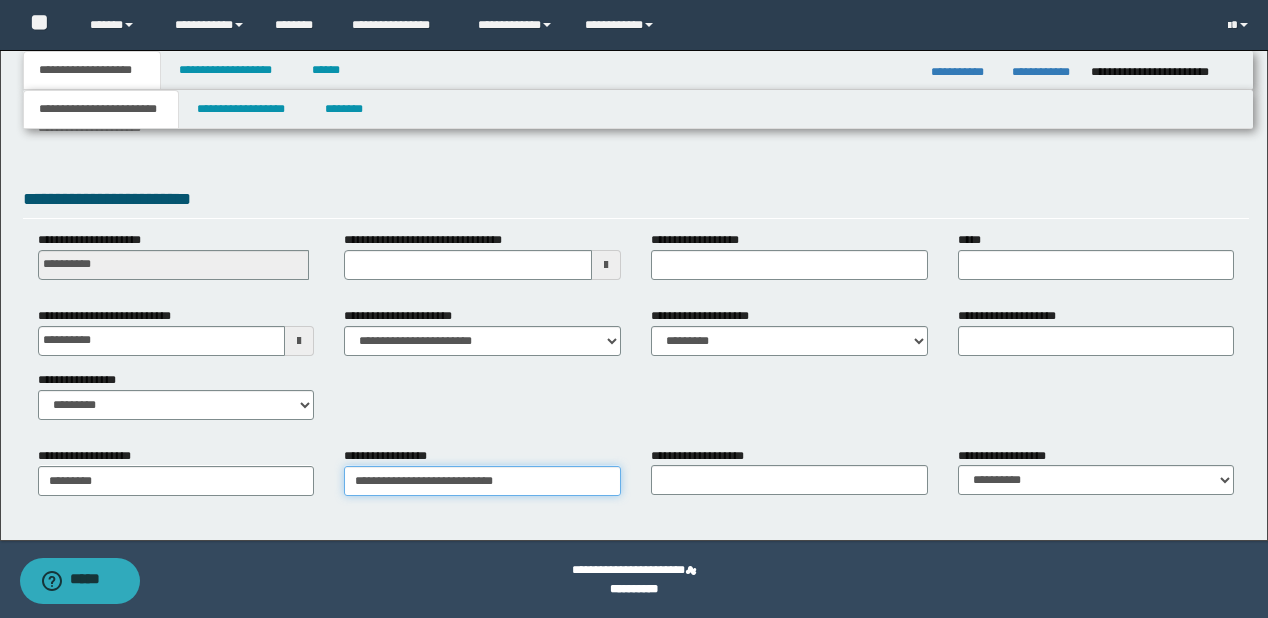 type on "**********" 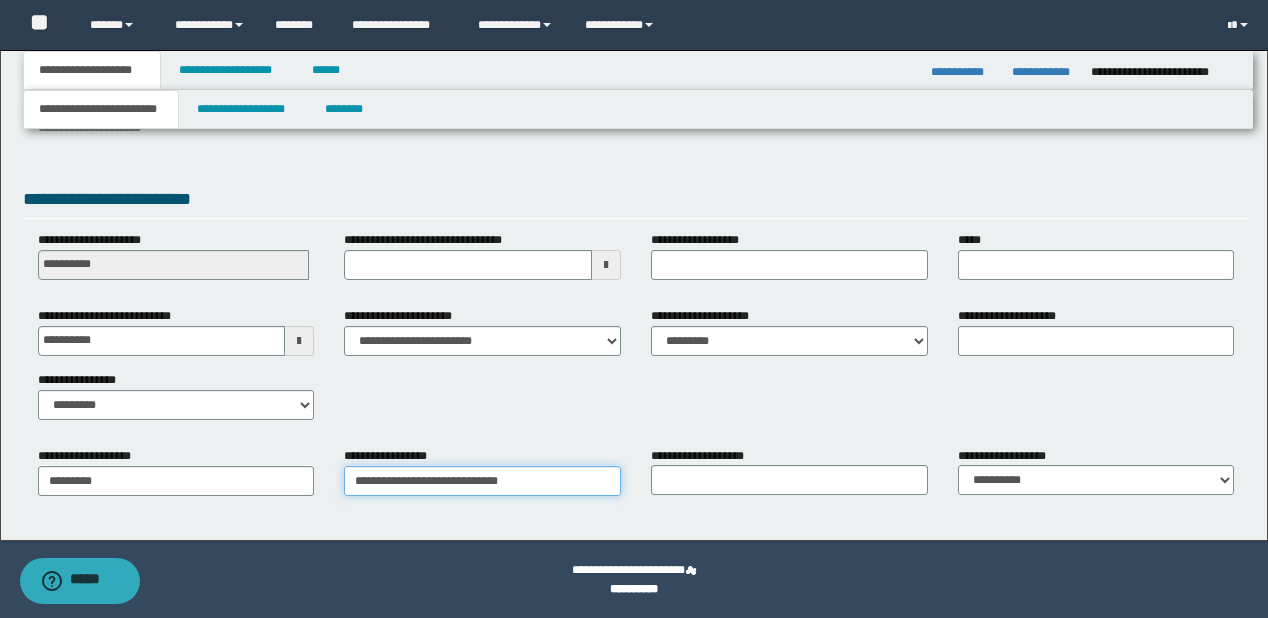 type on "**********" 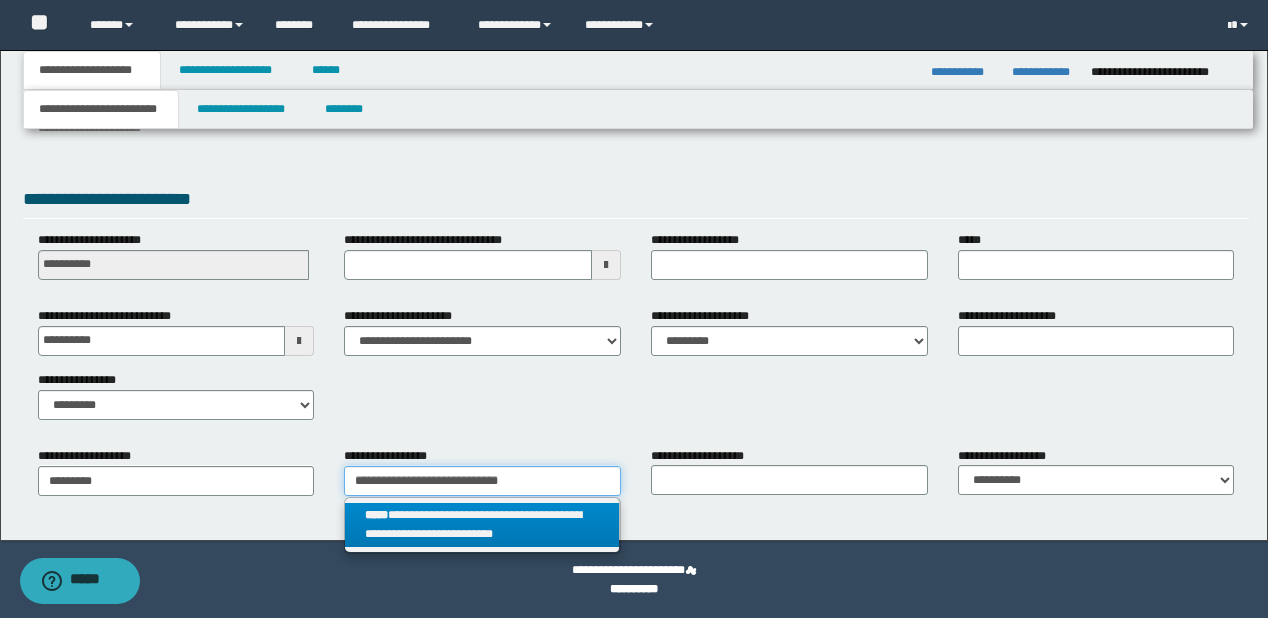 type on "**********" 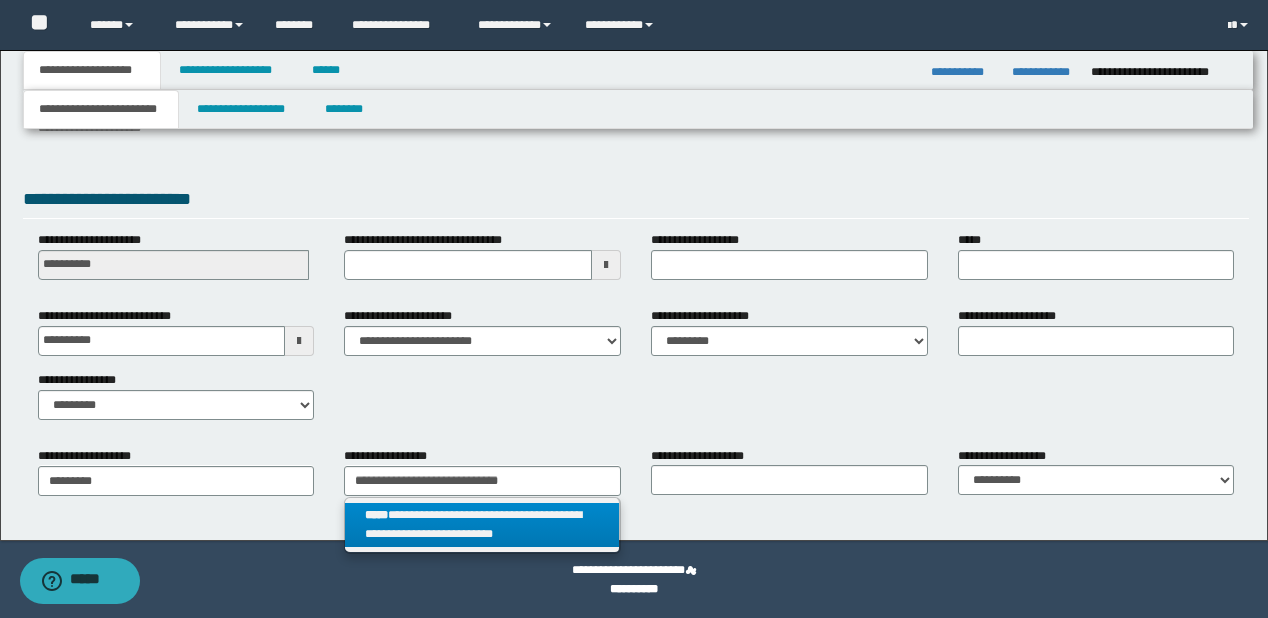 click on "**********" at bounding box center (482, 525) 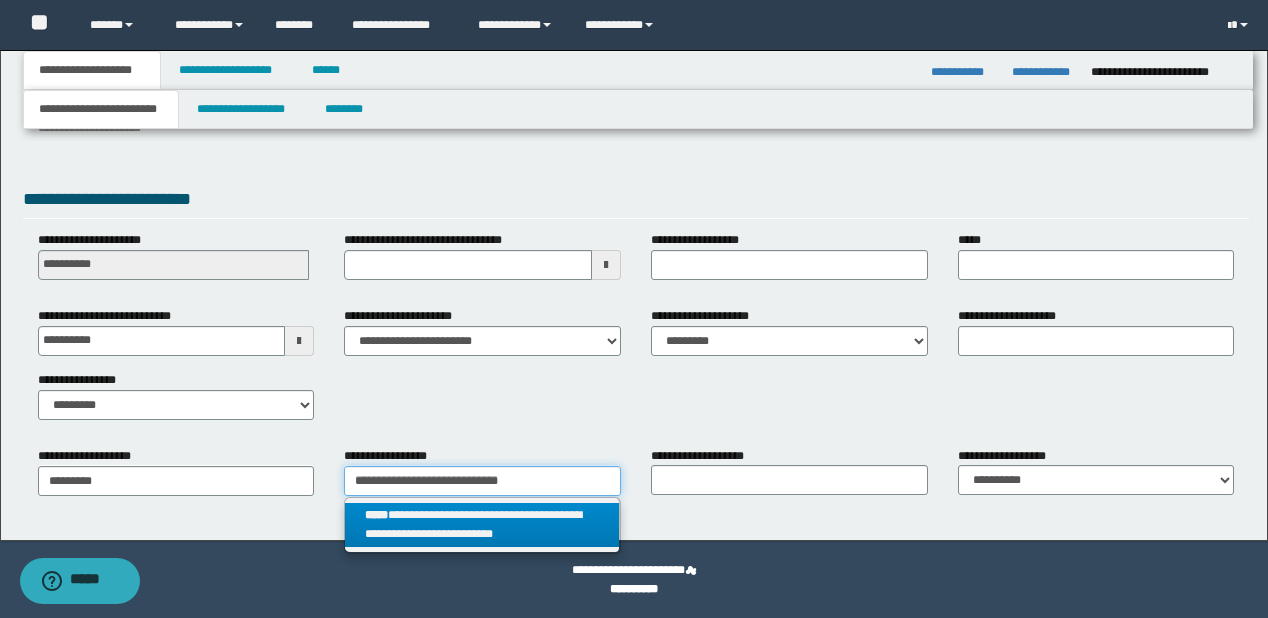 type 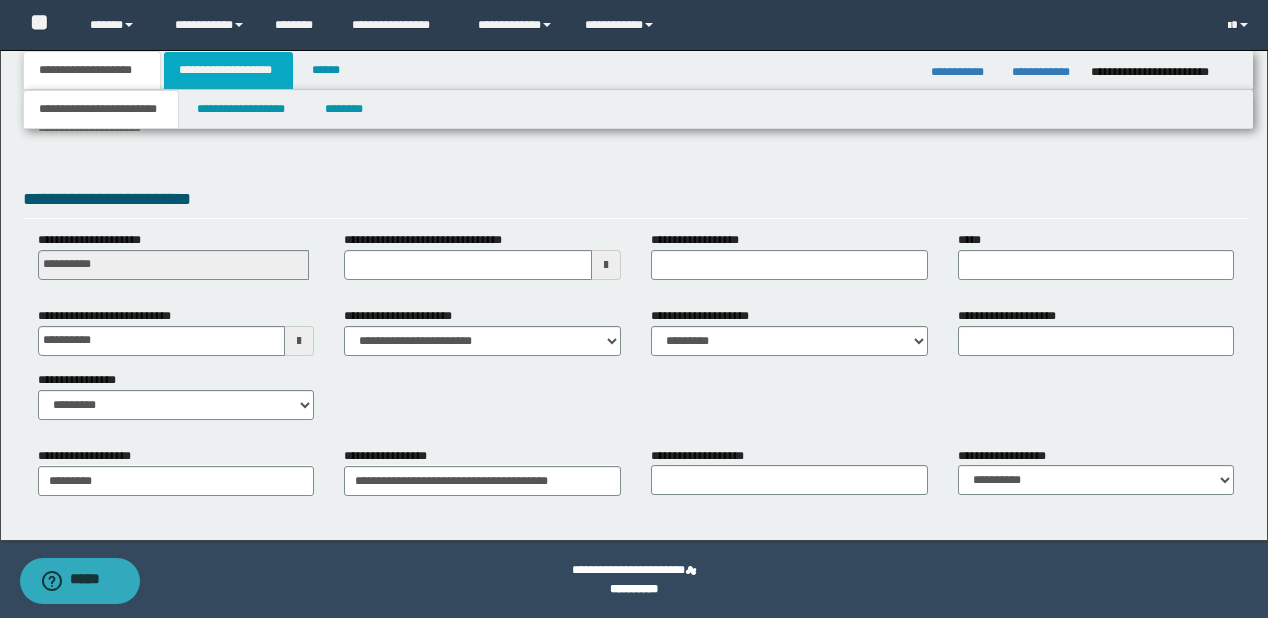 click on "**********" at bounding box center [228, 70] 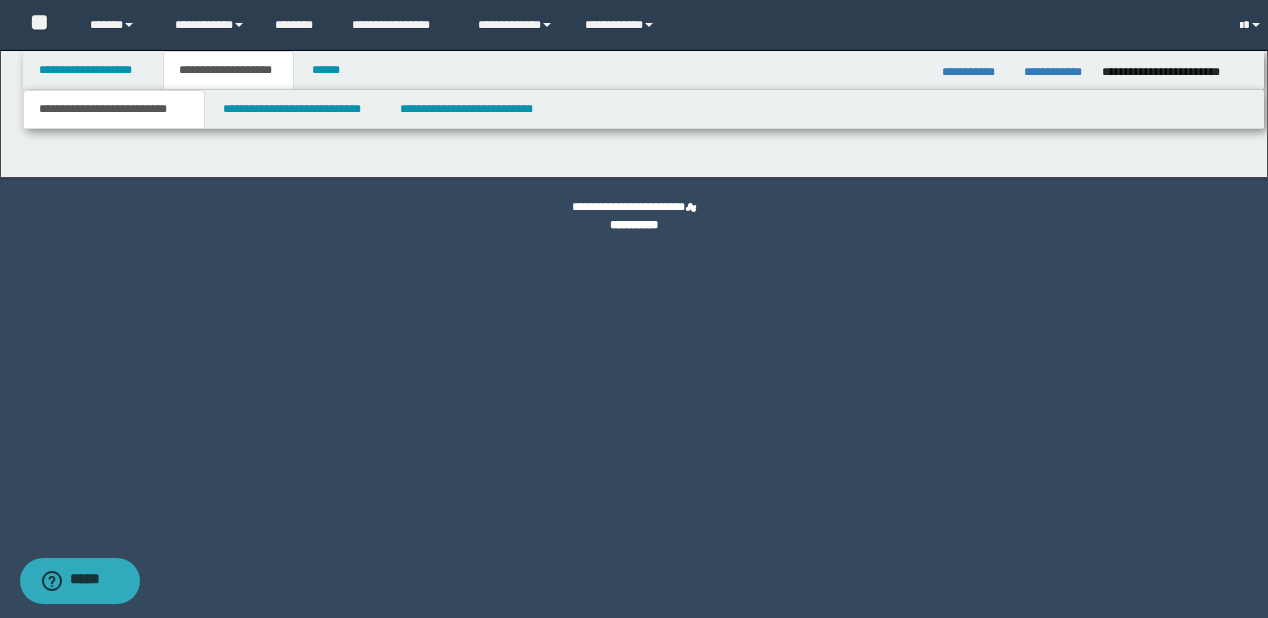 scroll, scrollTop: 0, scrollLeft: 0, axis: both 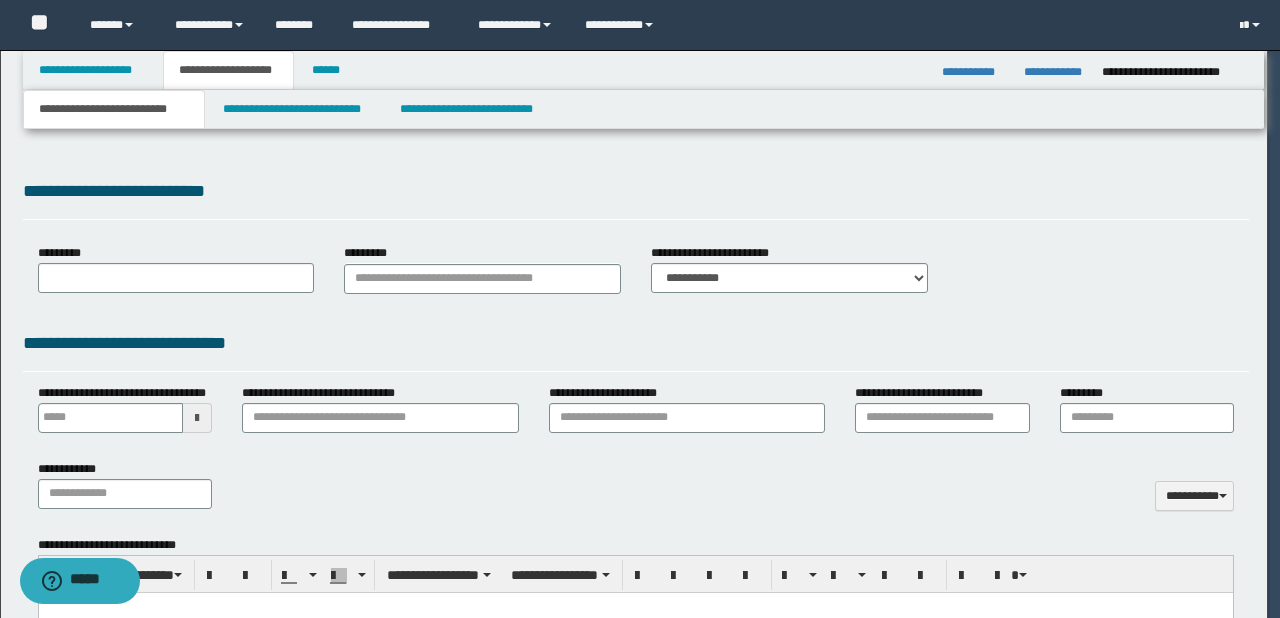 type 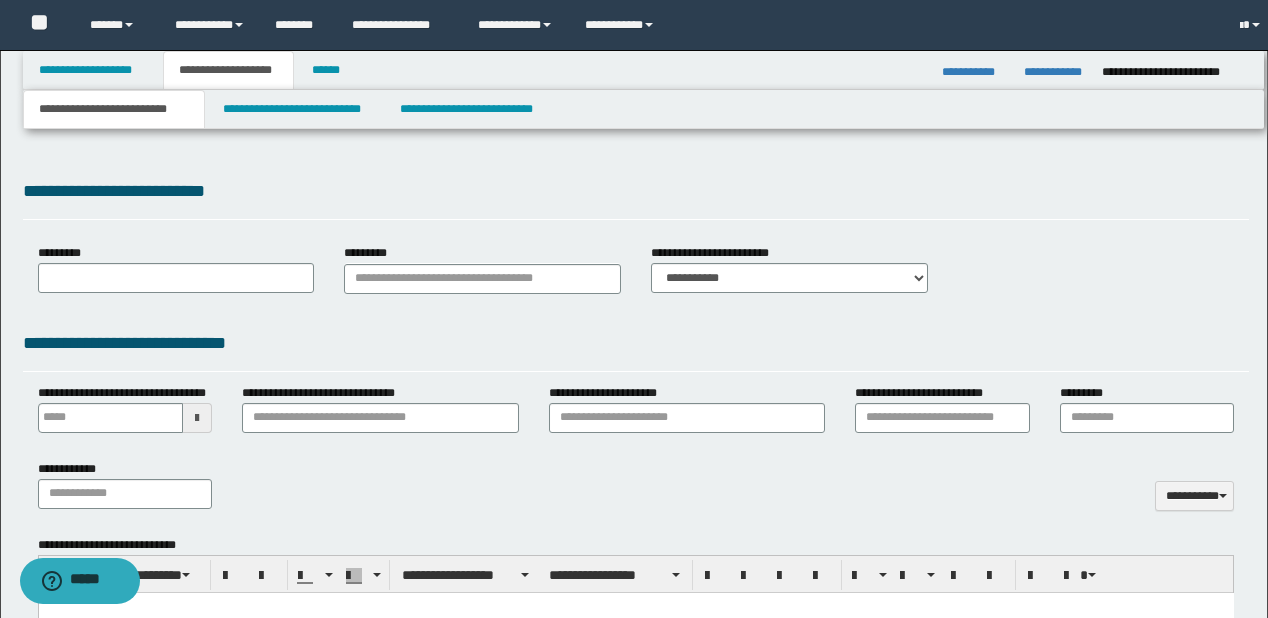type on "**********" 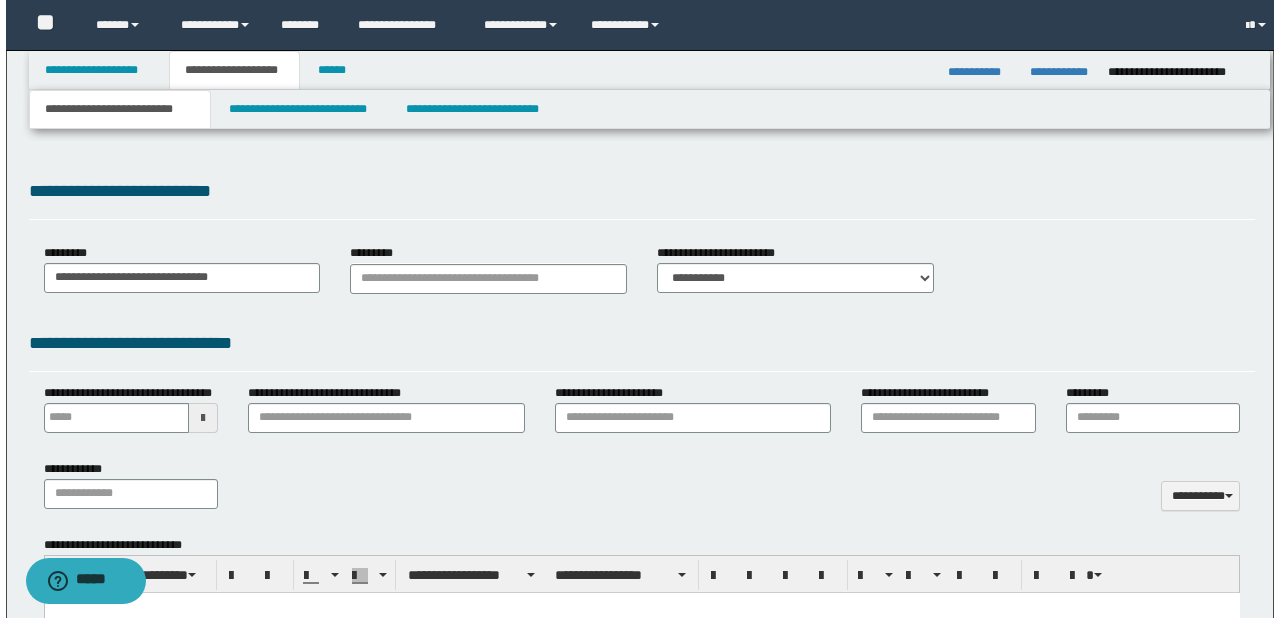 scroll, scrollTop: 0, scrollLeft: 0, axis: both 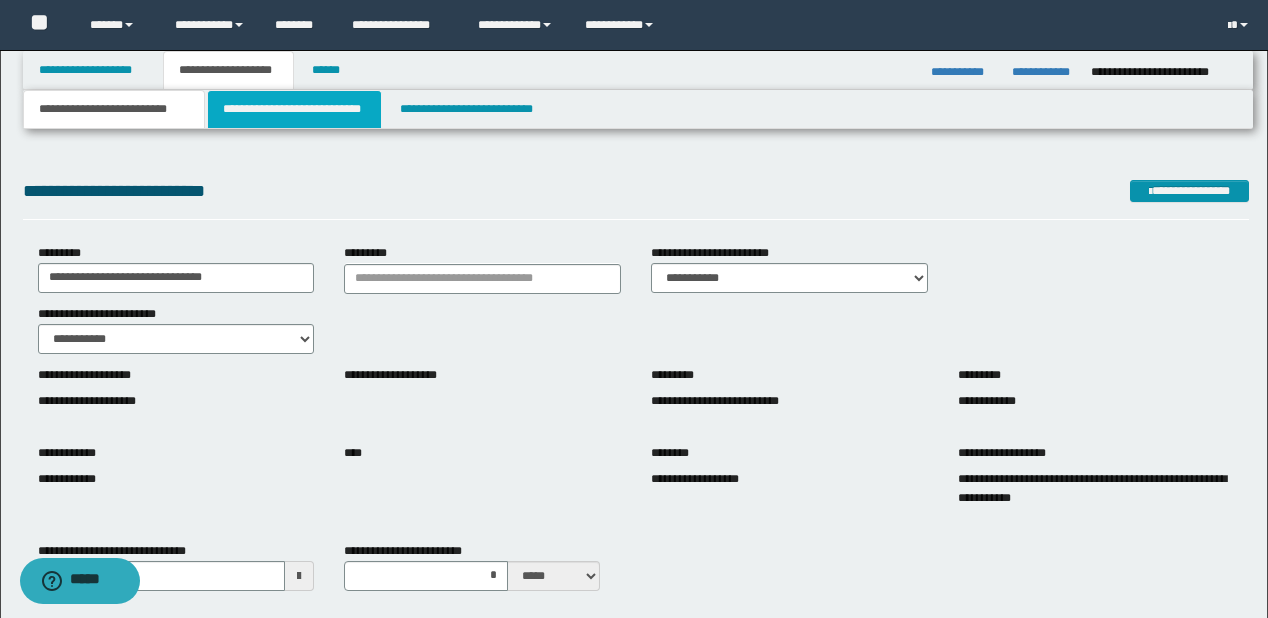 click on "**********" at bounding box center [294, 109] 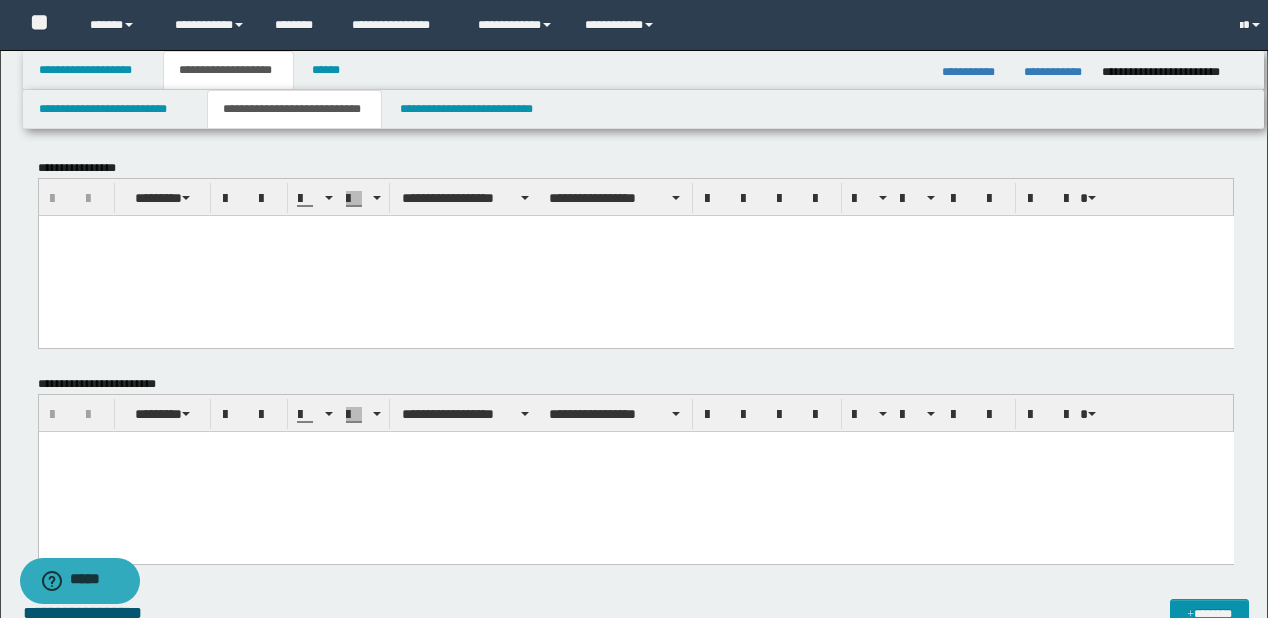 scroll, scrollTop: 0, scrollLeft: 0, axis: both 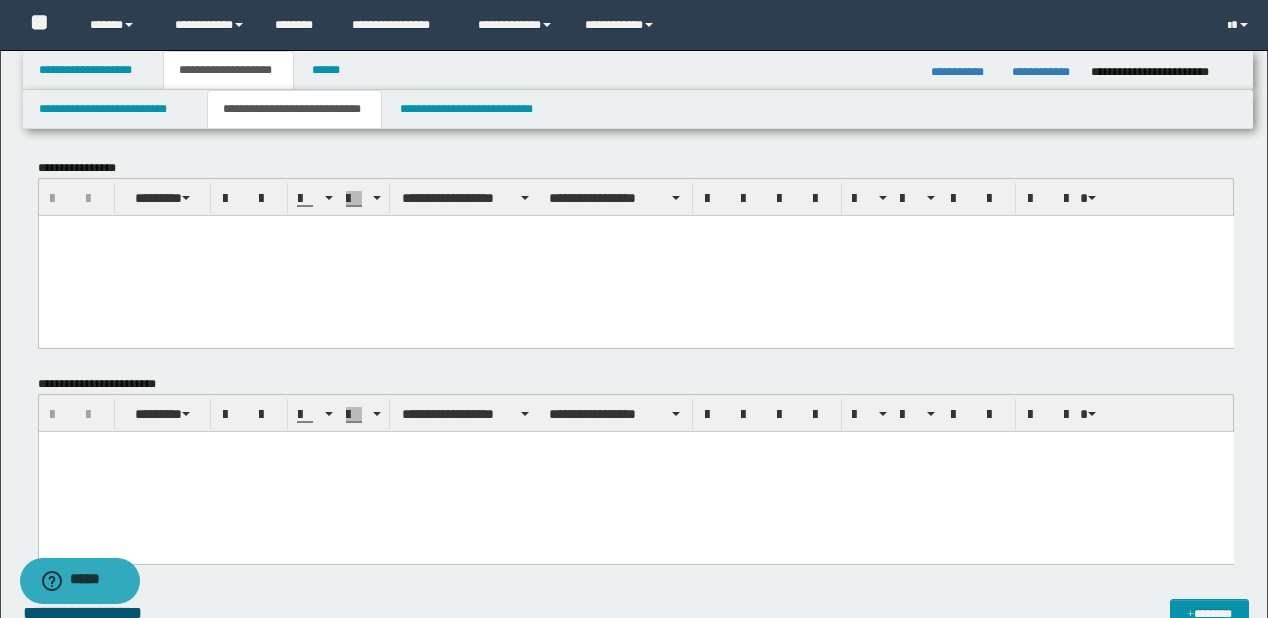 click at bounding box center (635, 255) 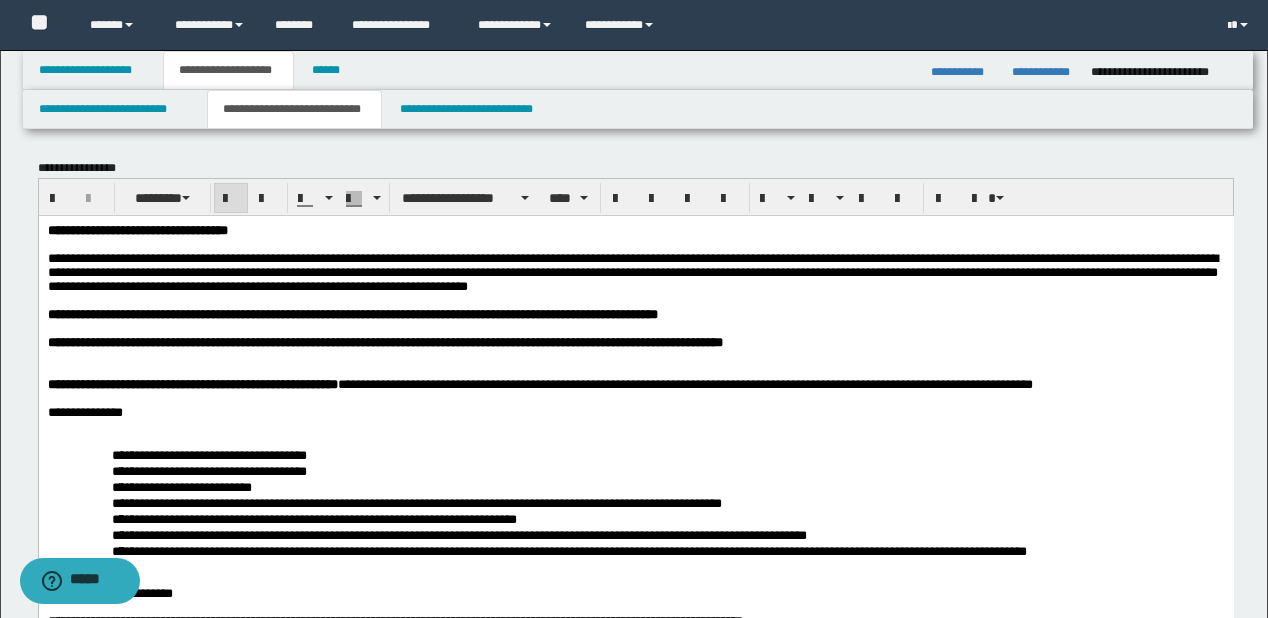 click on "**********" at bounding box center (635, 996) 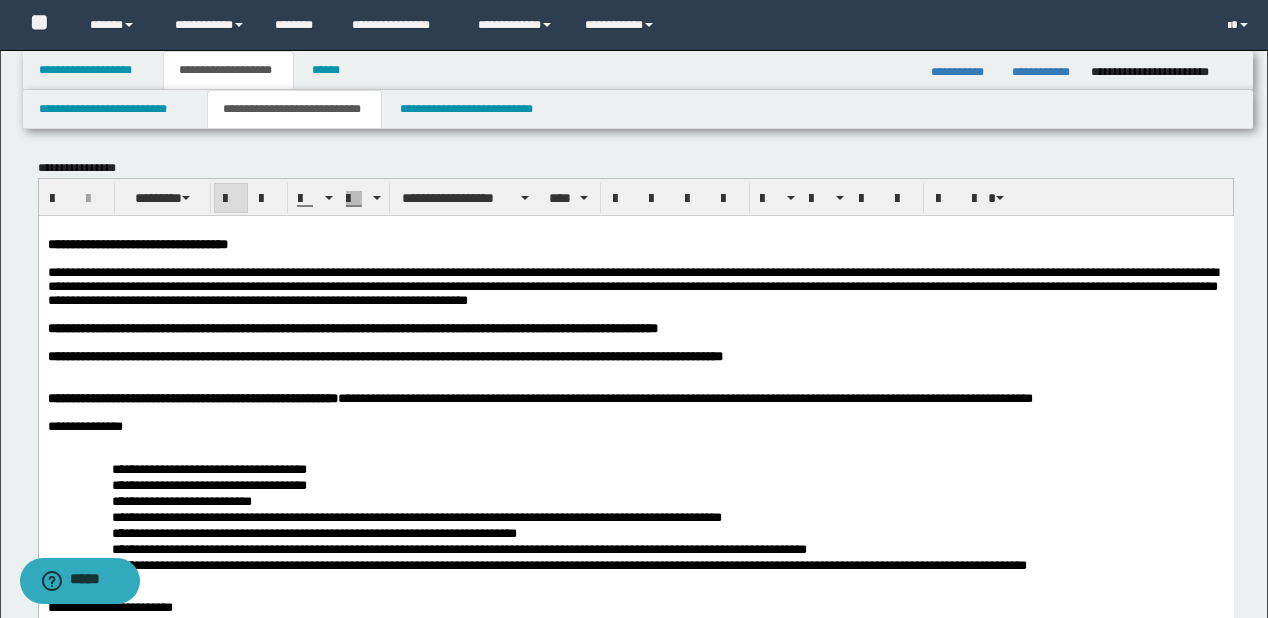 click on "**********" at bounding box center (635, 356) 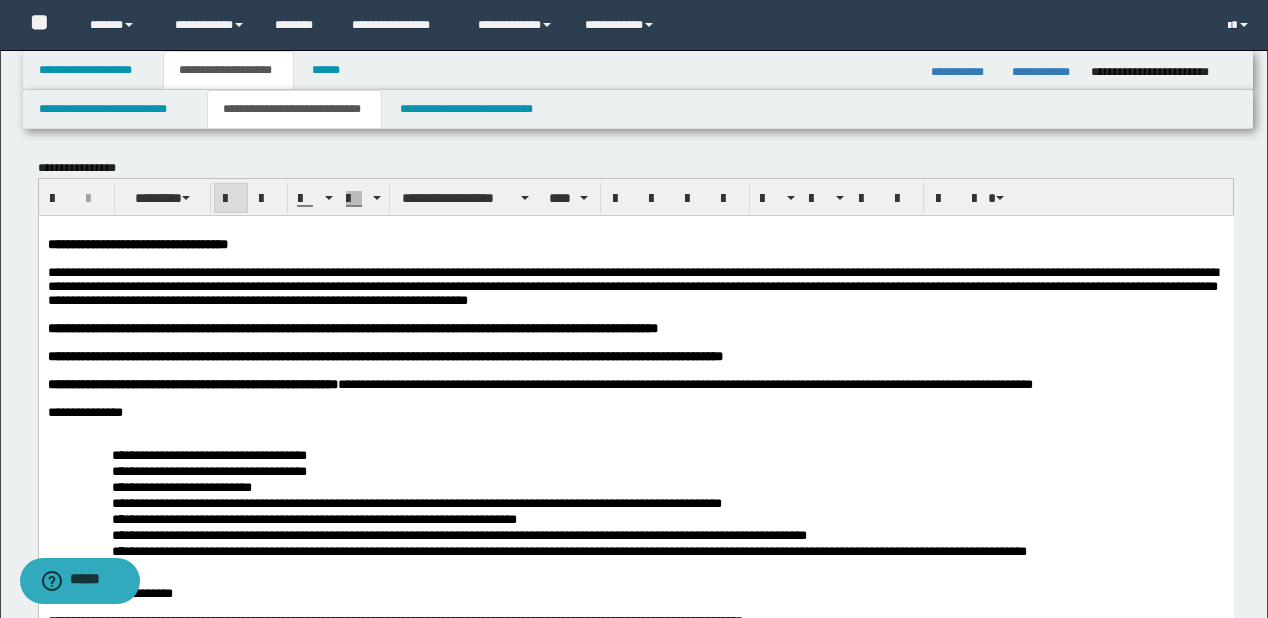 scroll, scrollTop: 160, scrollLeft: 0, axis: vertical 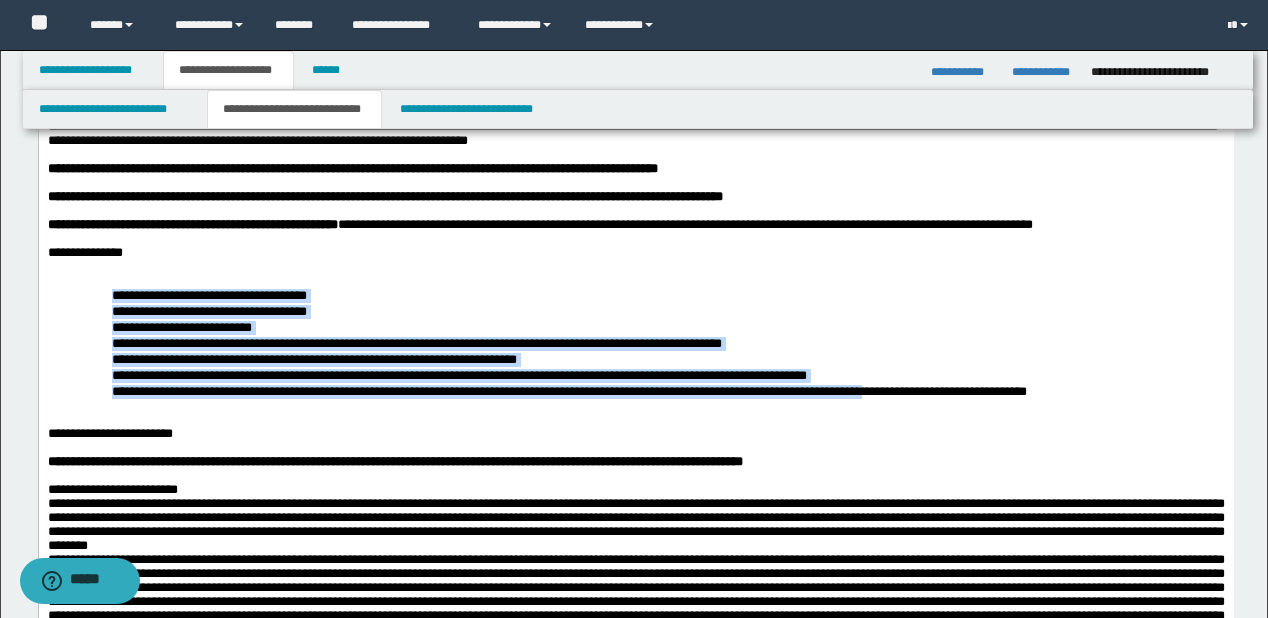 drag, startPoint x: 111, startPoint y: 326, endPoint x: 240, endPoint y: 433, distance: 167.60072 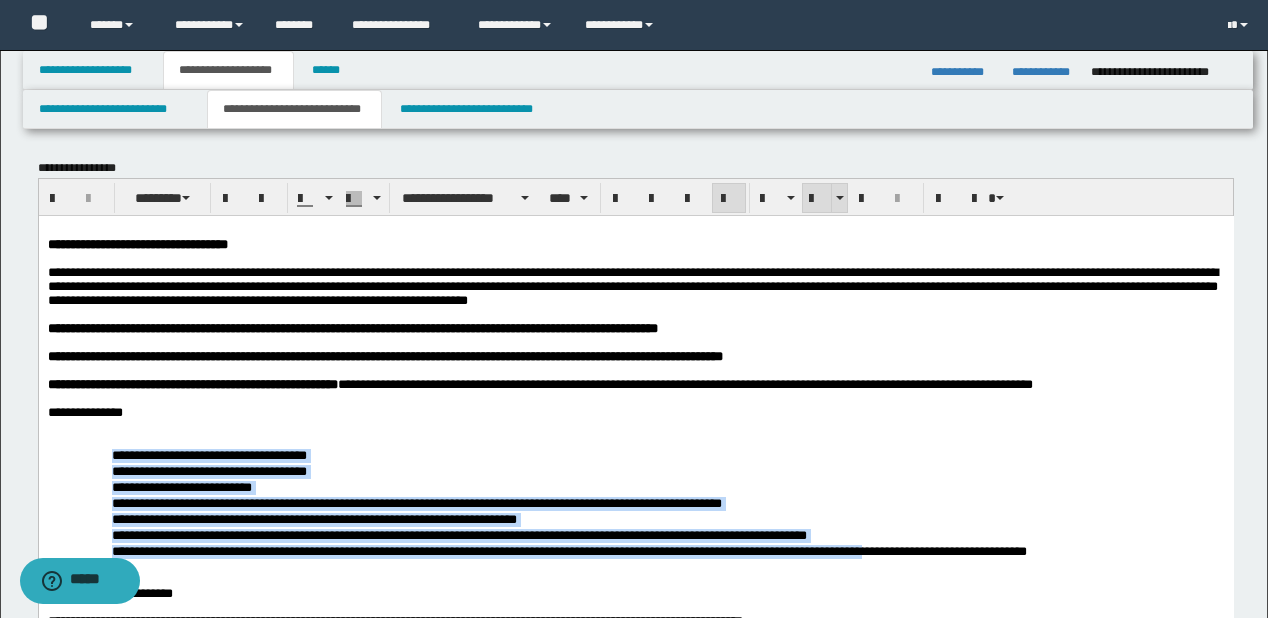 click at bounding box center [817, 199] 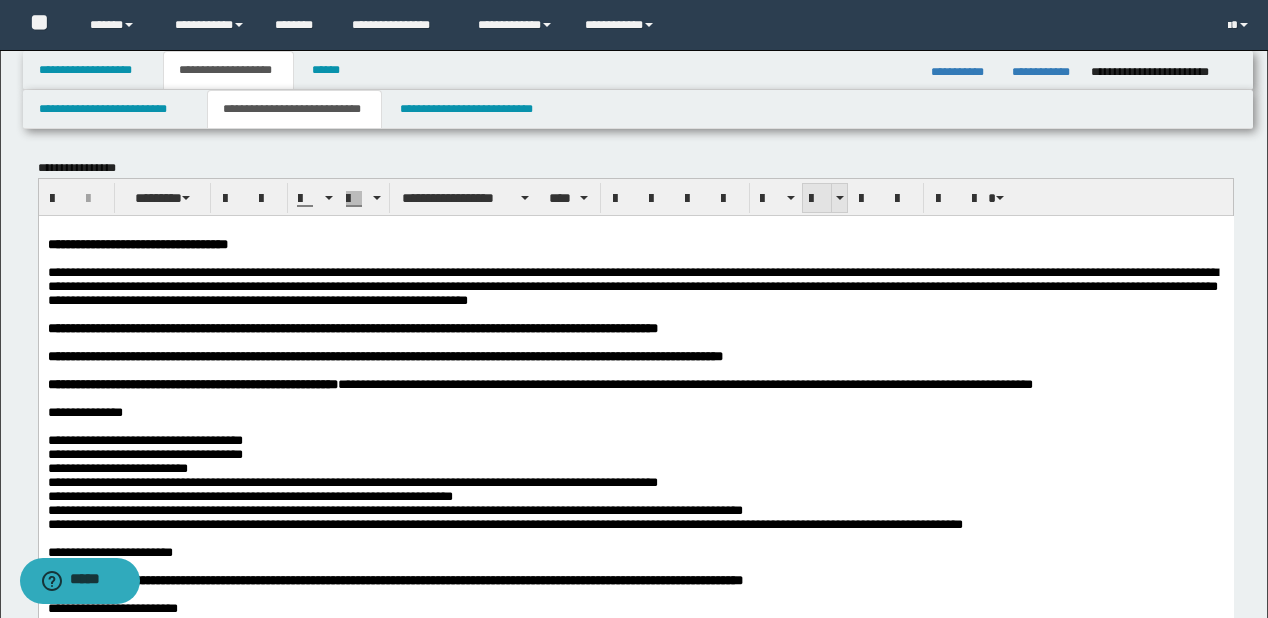 click at bounding box center [817, 199] 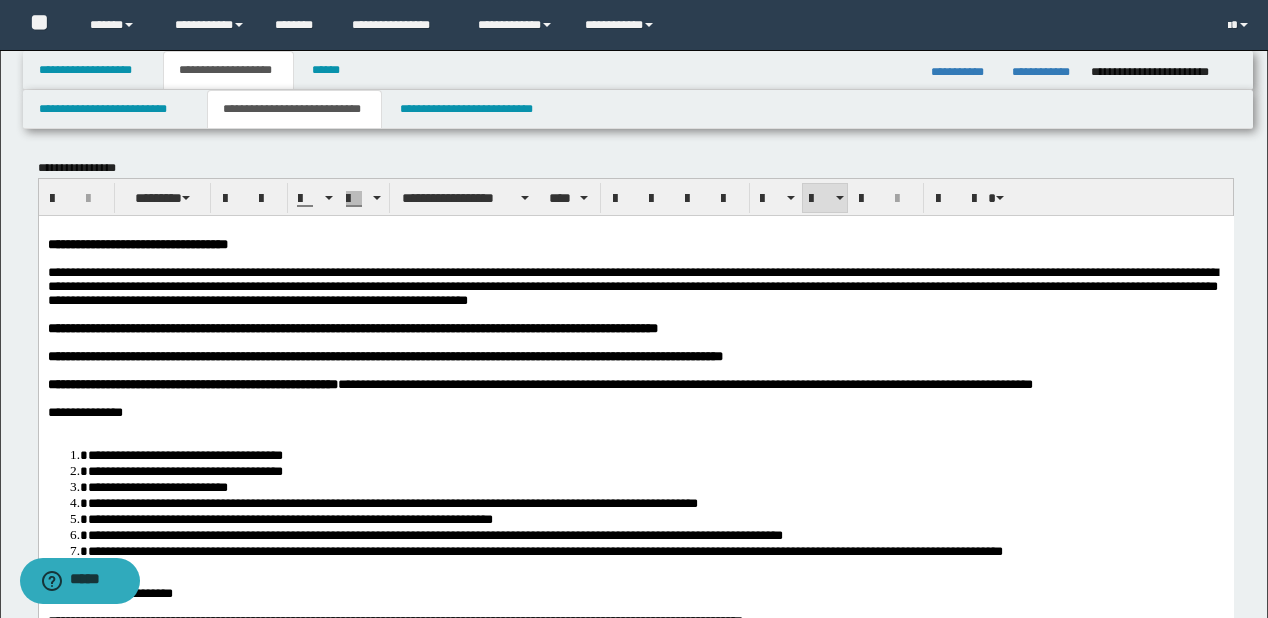 click on "**********" at bounding box center [635, 412] 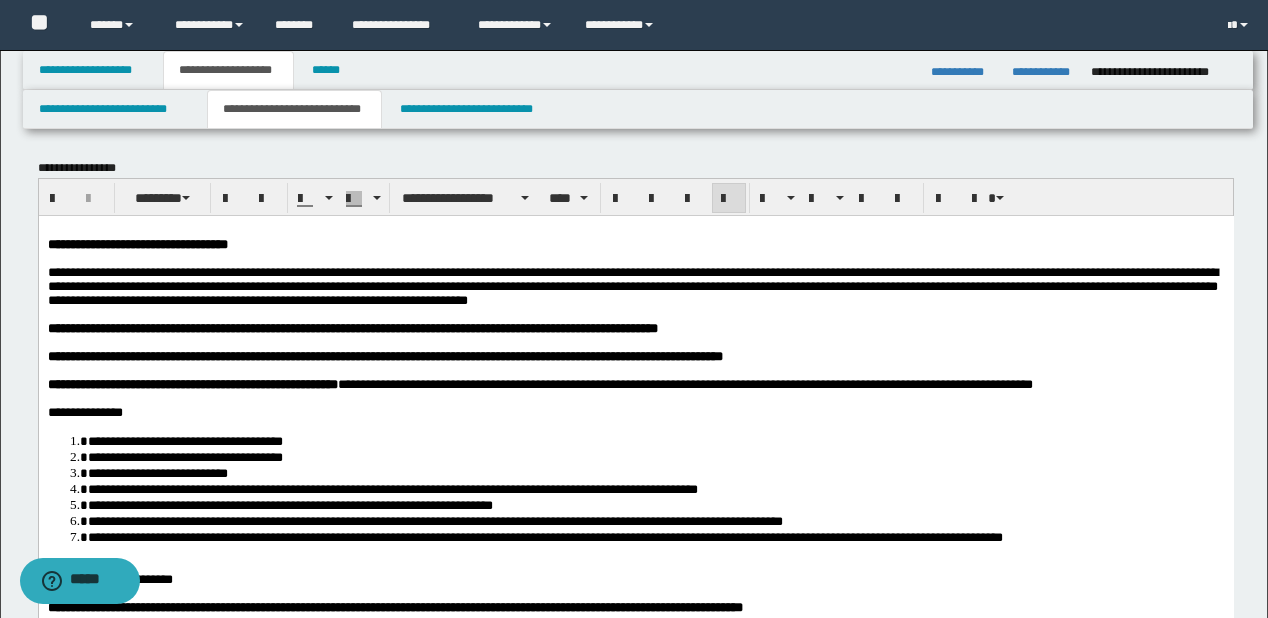 scroll, scrollTop: 240, scrollLeft: 0, axis: vertical 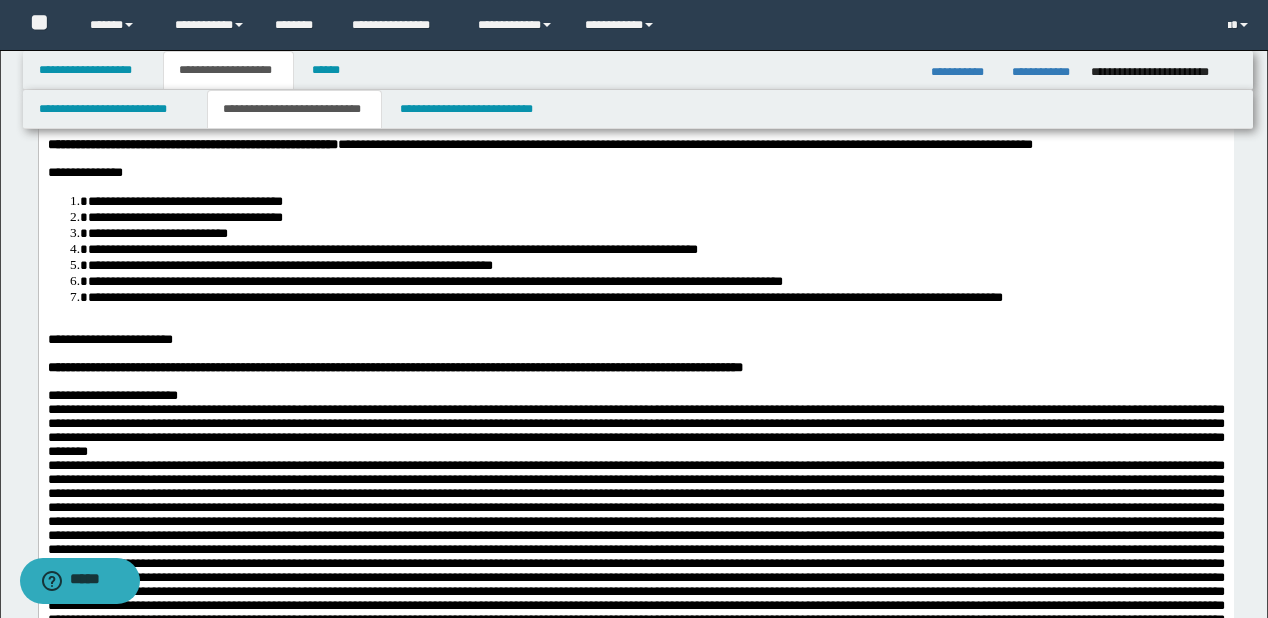 click on "**********" at bounding box center (655, 297) 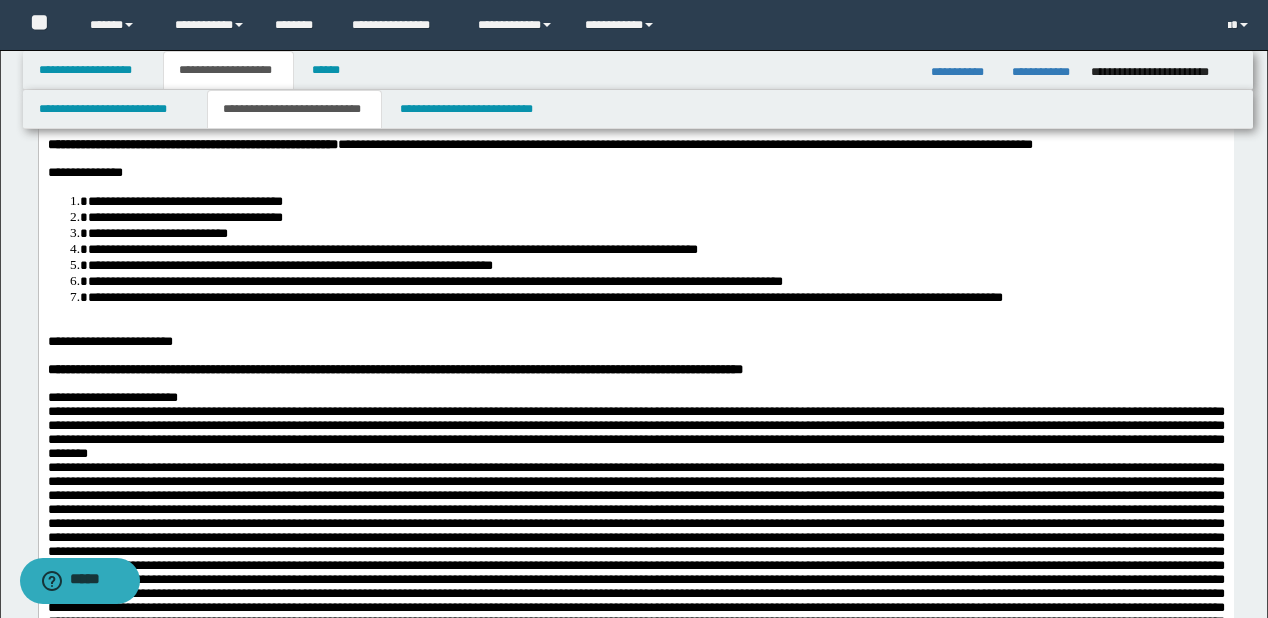 click on "**********" at bounding box center (635, 398) 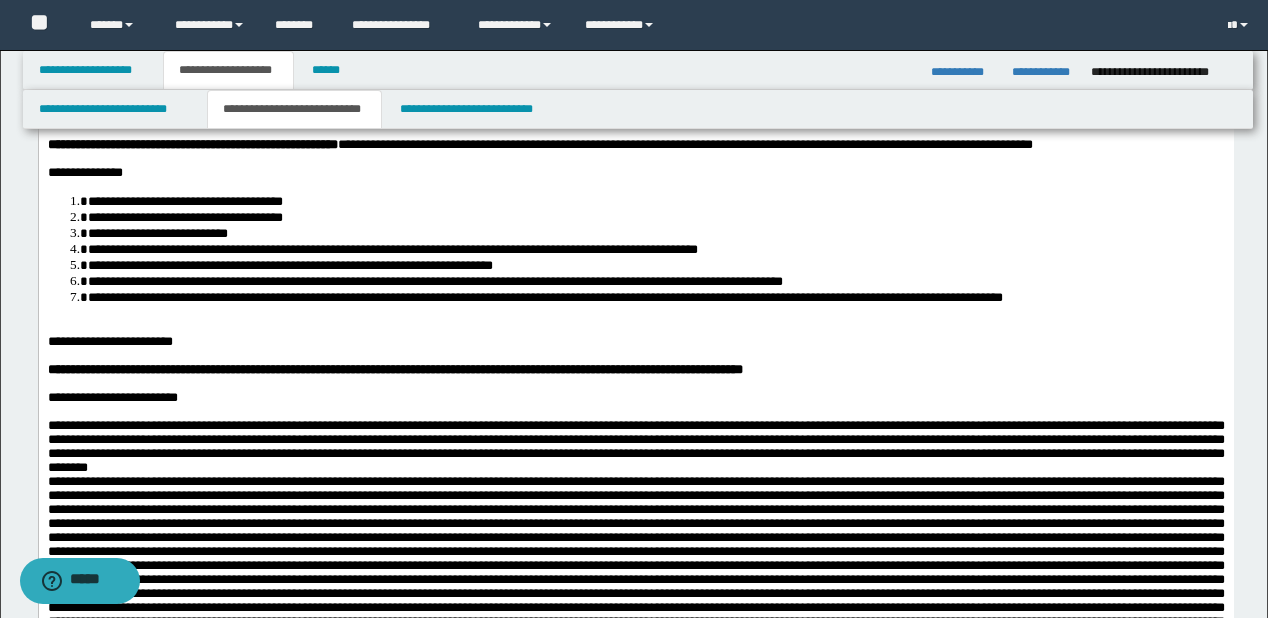 click on "**********" at bounding box center [635, 447] 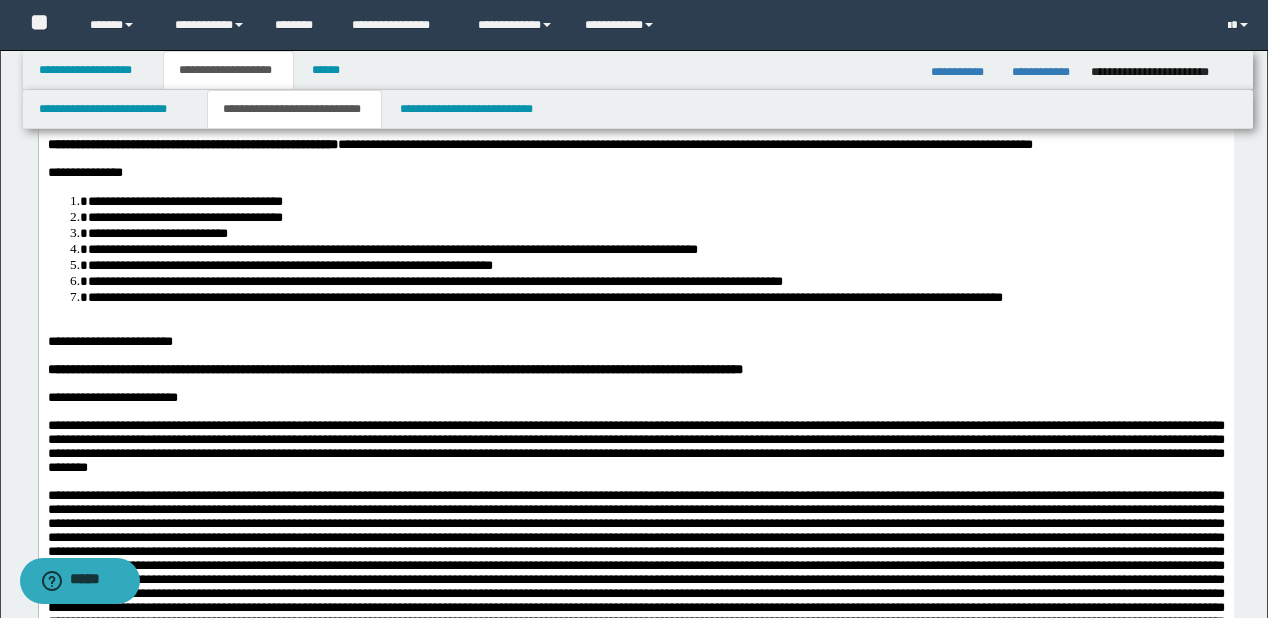 click on "**********" at bounding box center [434, 281] 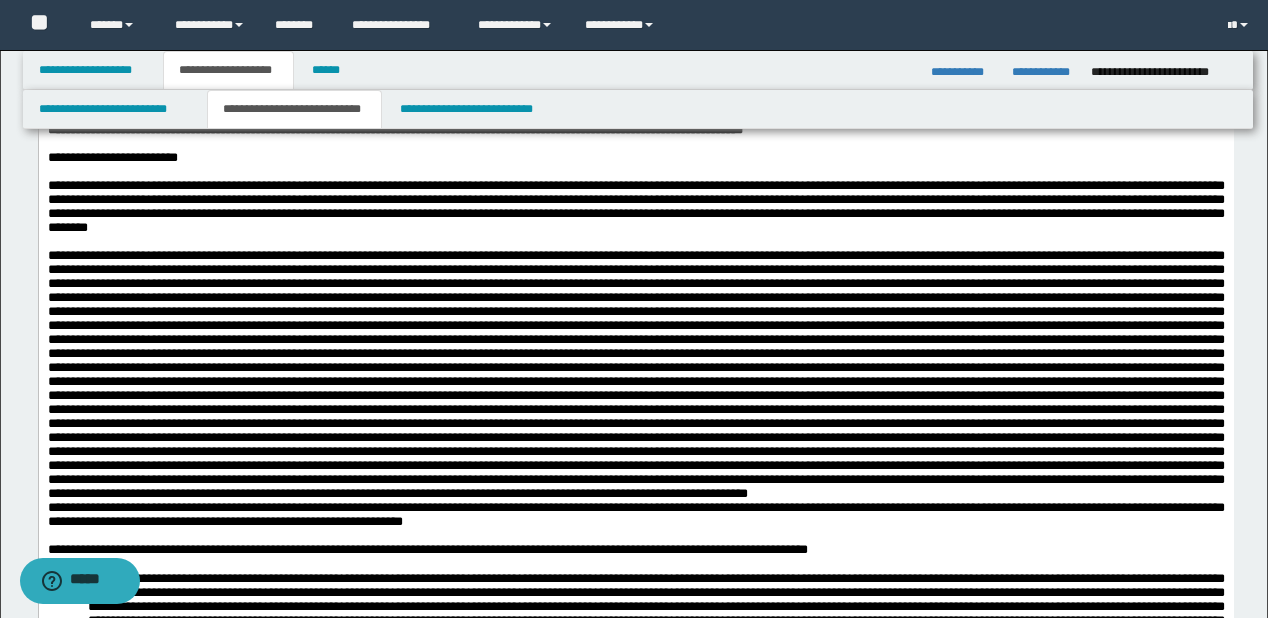 scroll, scrollTop: 560, scrollLeft: 0, axis: vertical 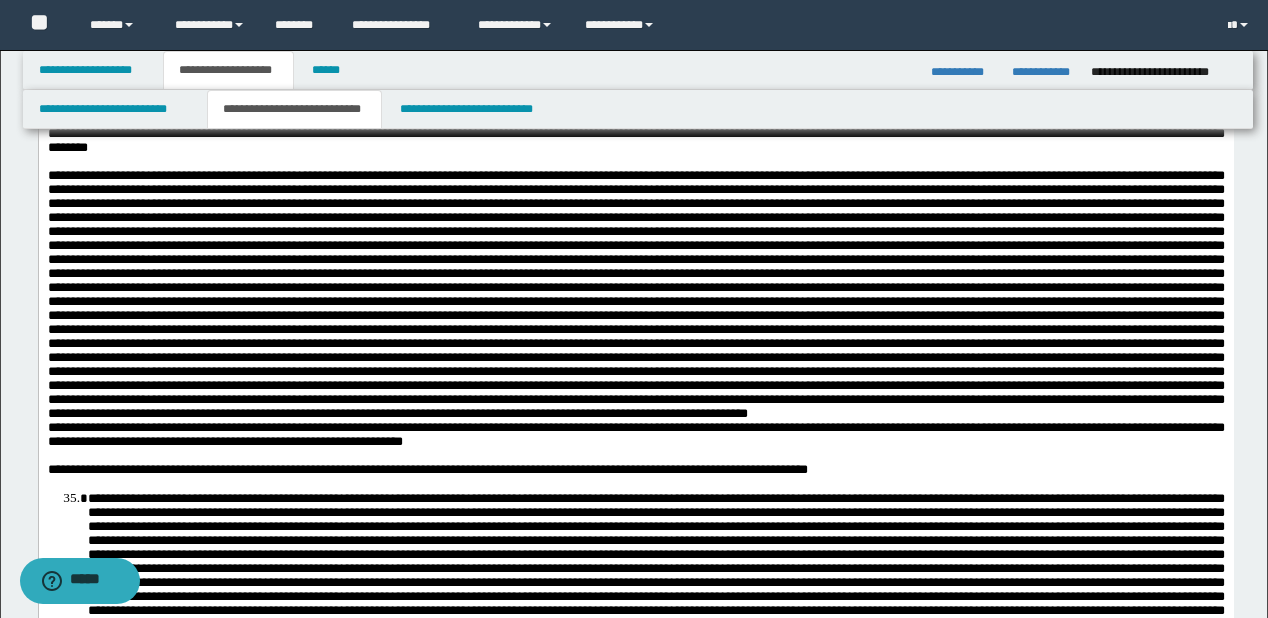 click at bounding box center [635, 295] 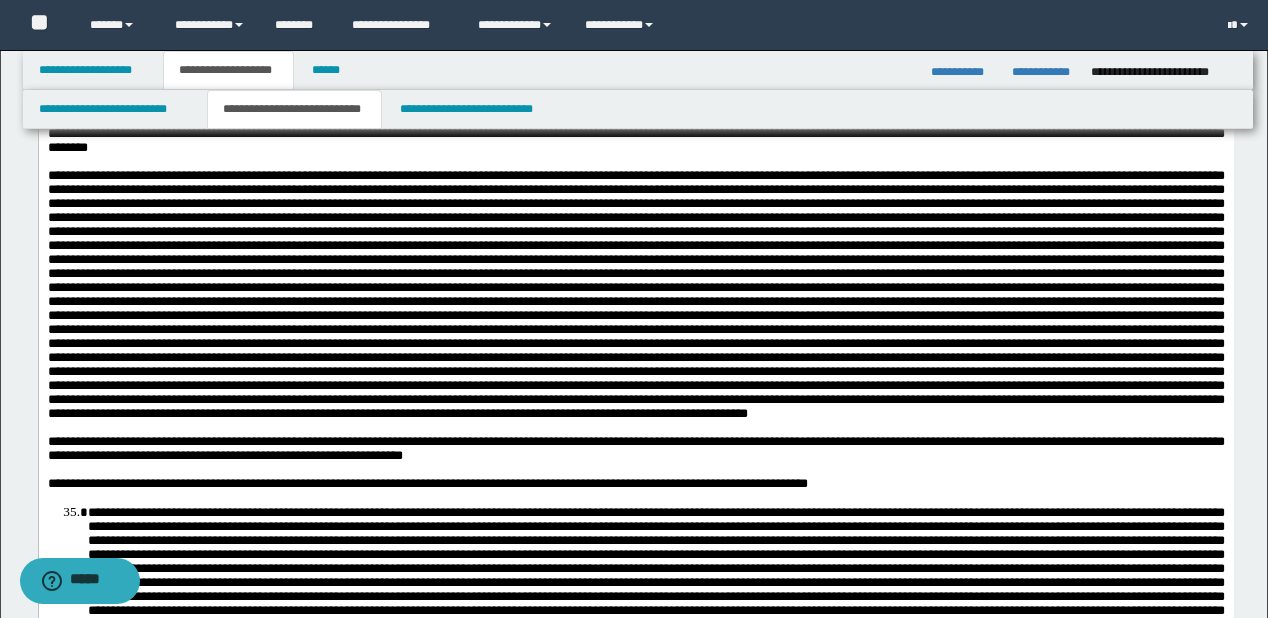 scroll, scrollTop: 720, scrollLeft: 0, axis: vertical 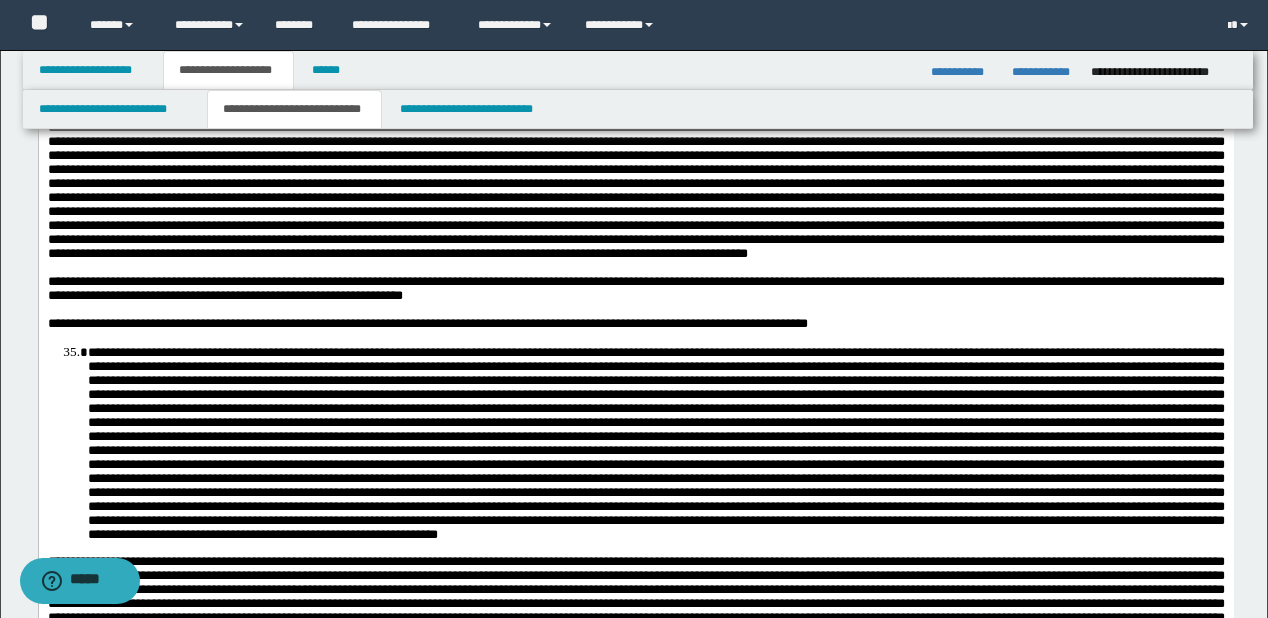 click on "**********" at bounding box center [635, 324] 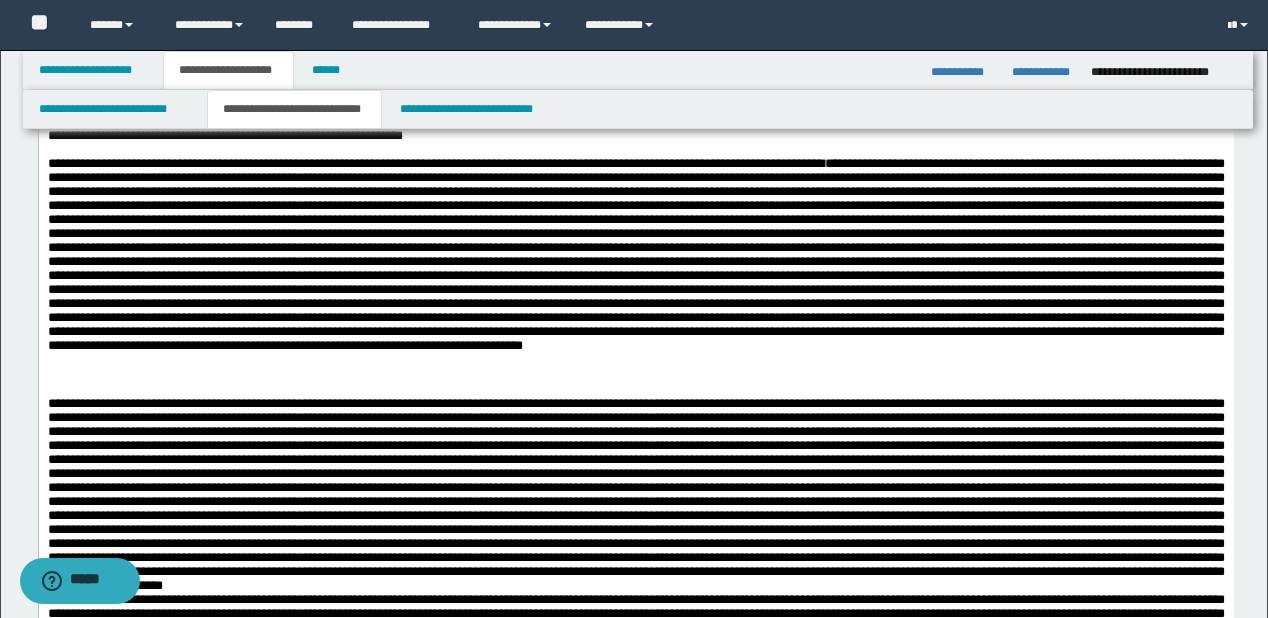 scroll, scrollTop: 960, scrollLeft: 0, axis: vertical 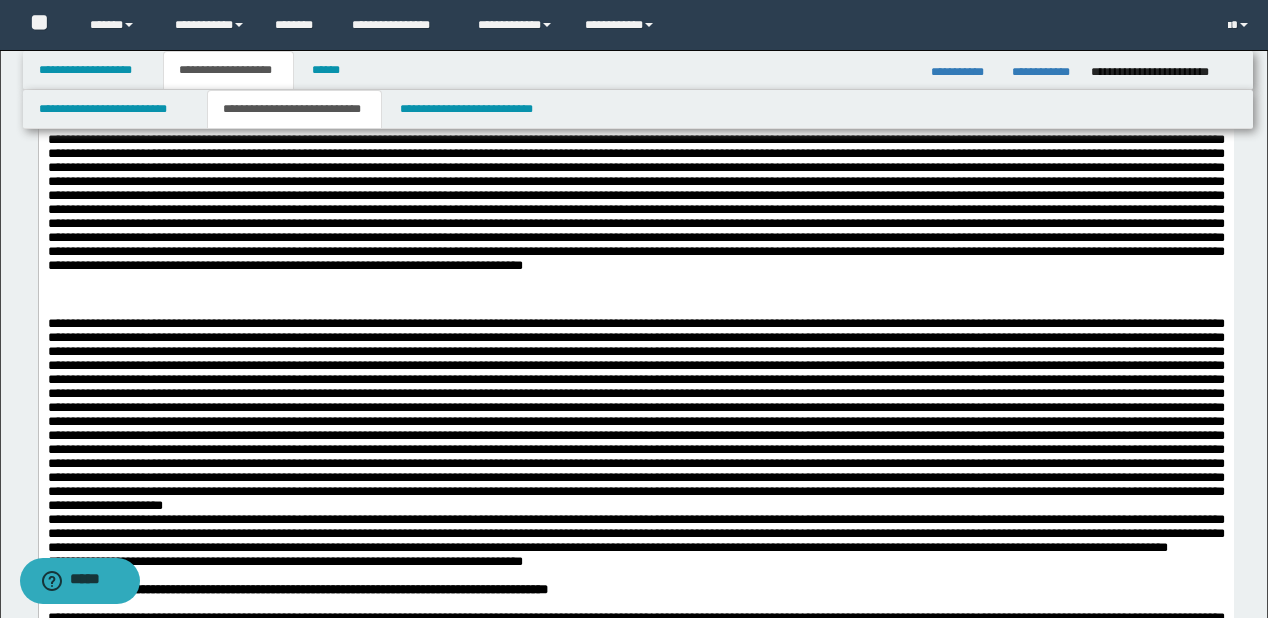 click on "**********" at bounding box center [635, 197] 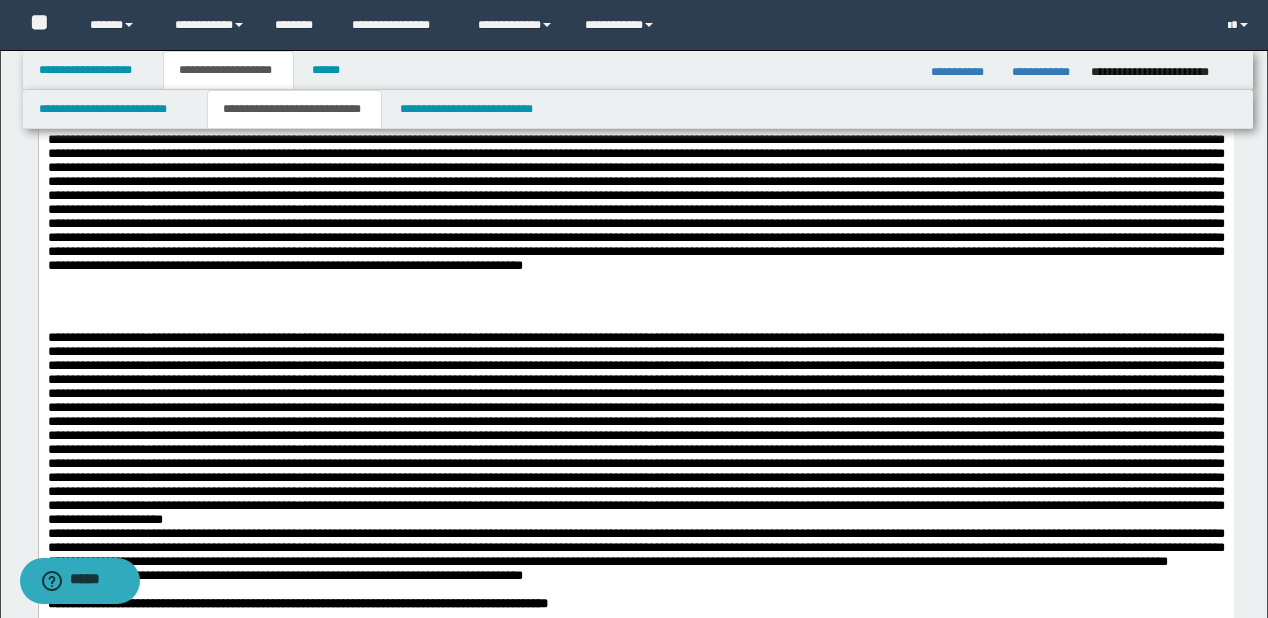 click on "**********" at bounding box center [635, 197] 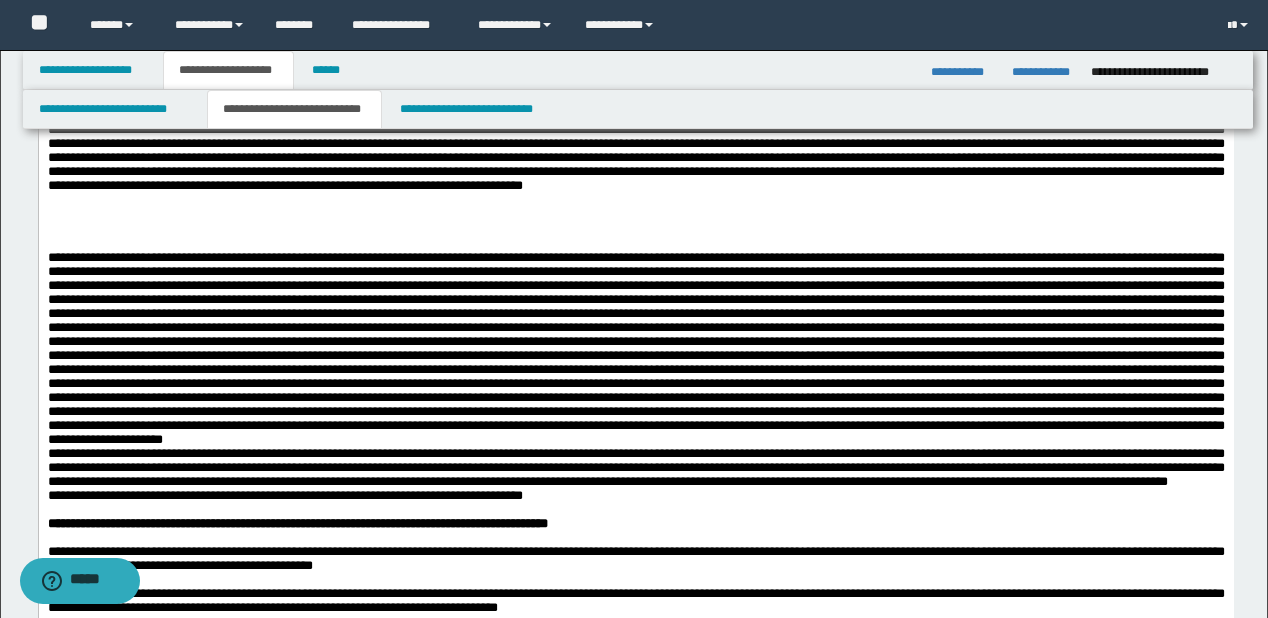 scroll, scrollTop: 1120, scrollLeft: 0, axis: vertical 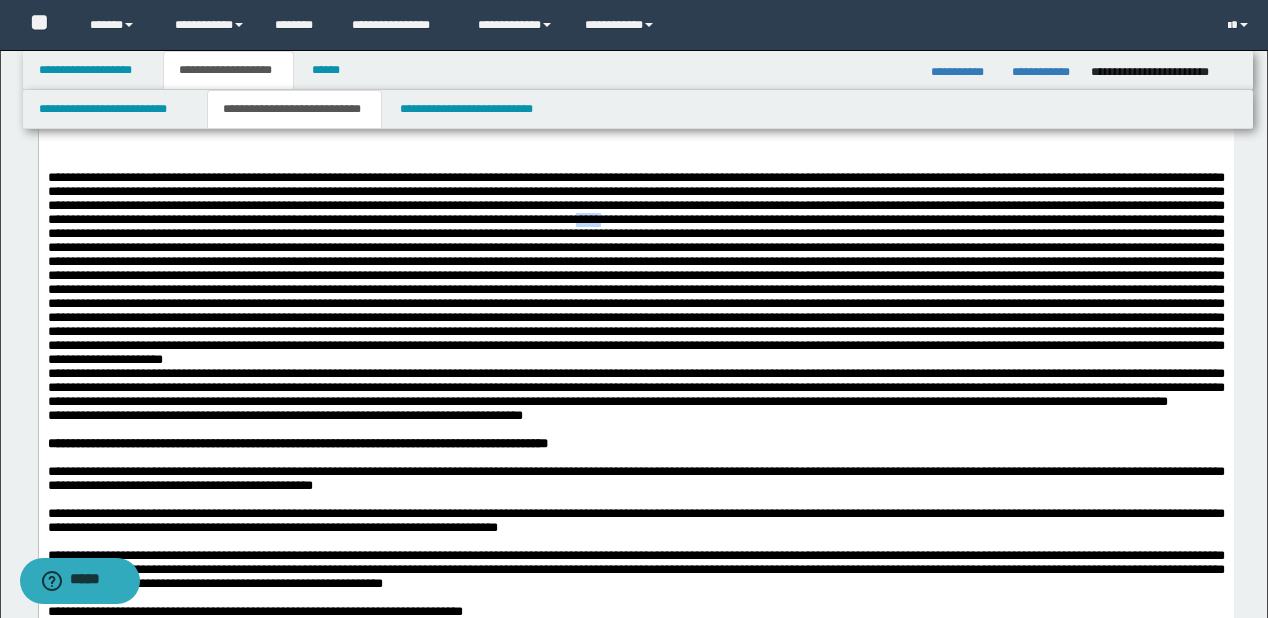 click at bounding box center [635, 268] 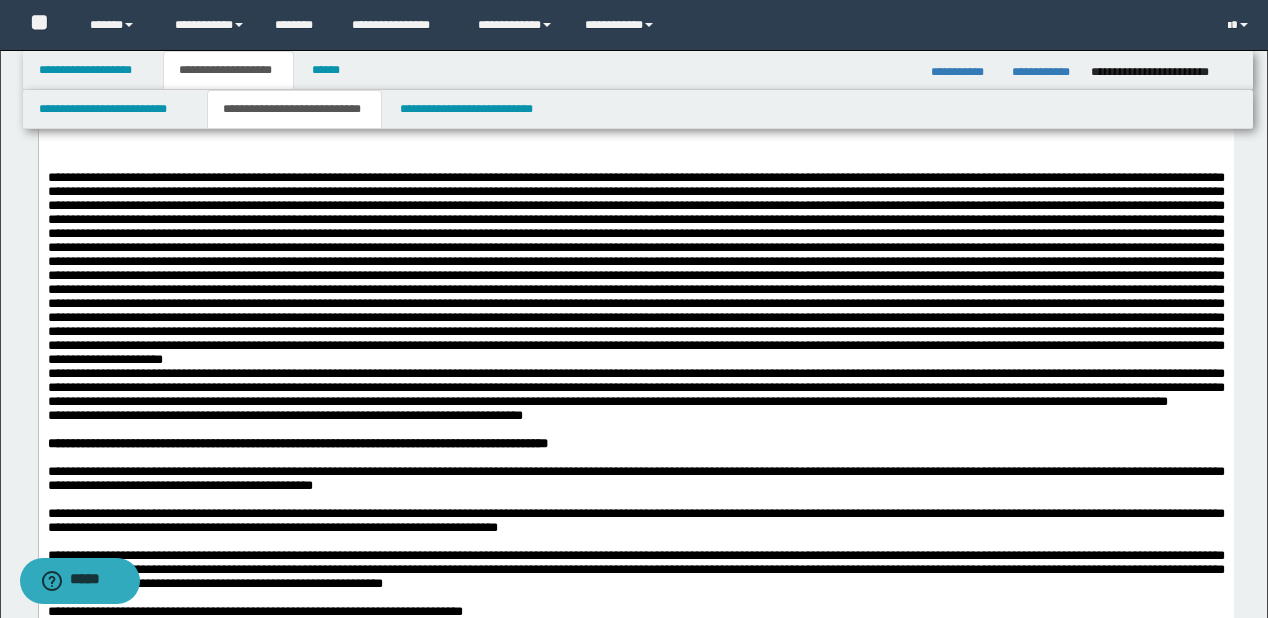 click on "**********" at bounding box center (635, 37) 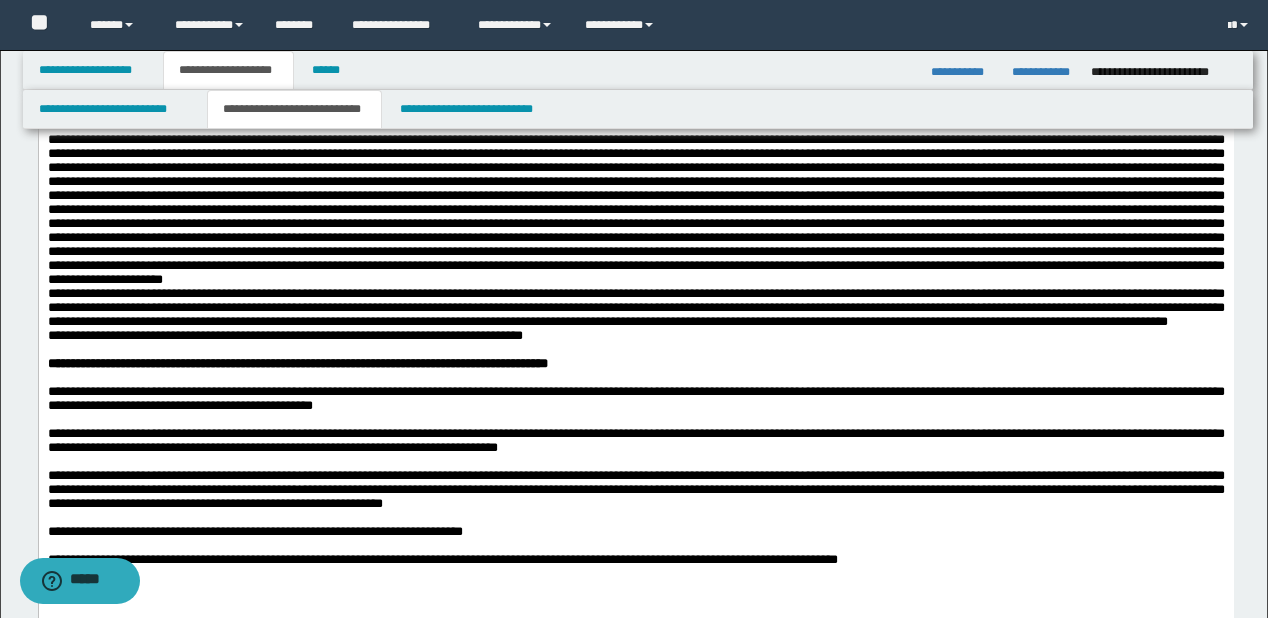 scroll, scrollTop: 1280, scrollLeft: 0, axis: vertical 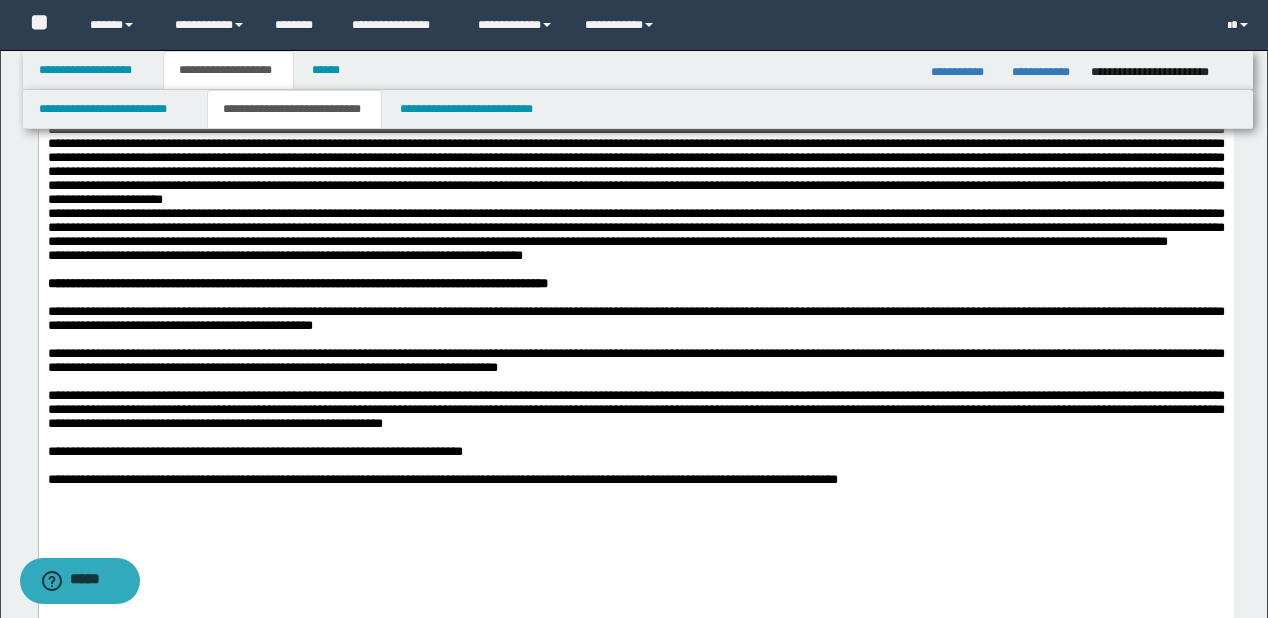 click at bounding box center [635, 109] 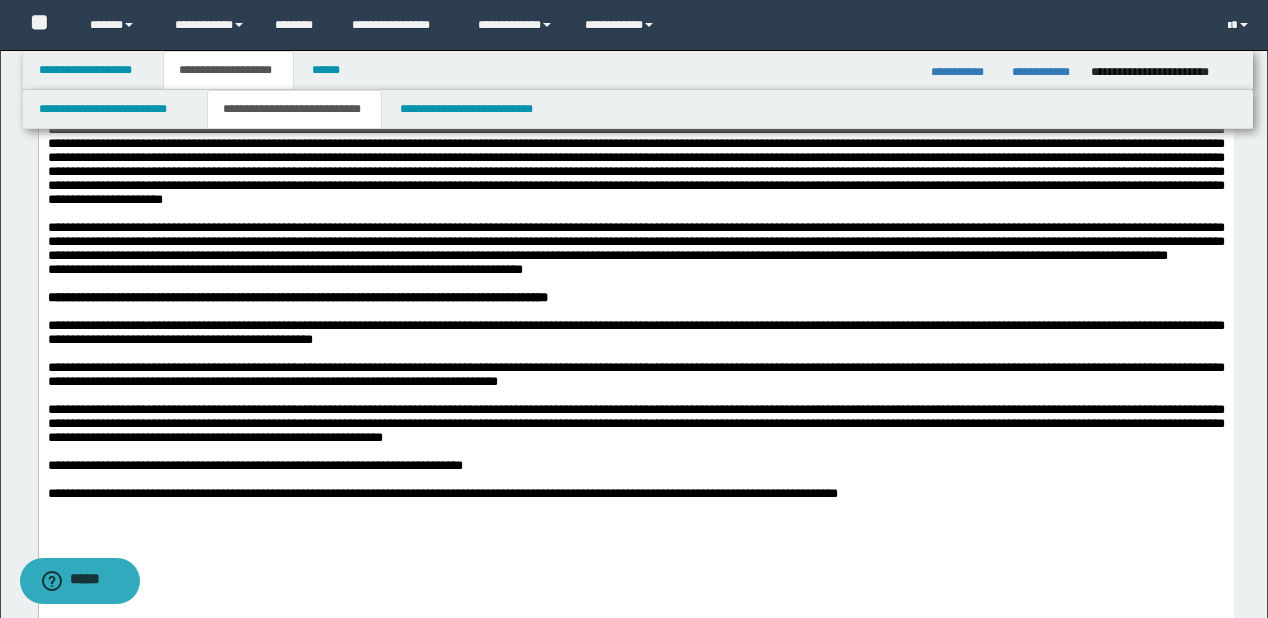 click on "**********" at bounding box center [635, 242] 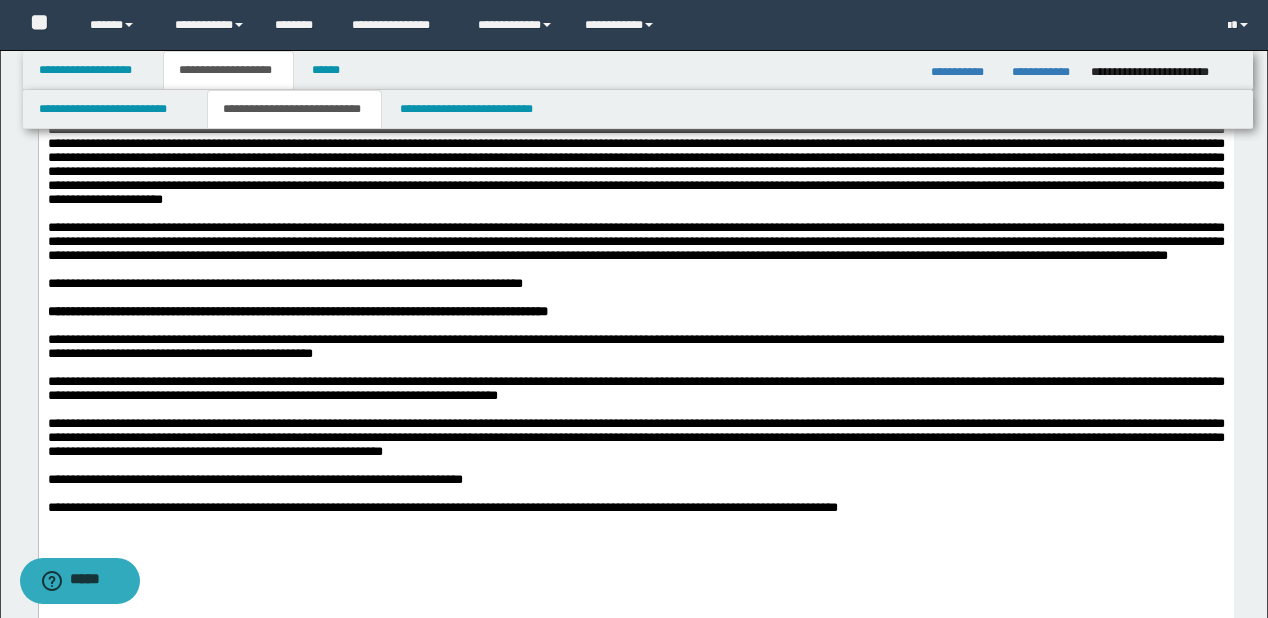 scroll, scrollTop: 1200, scrollLeft: 0, axis: vertical 